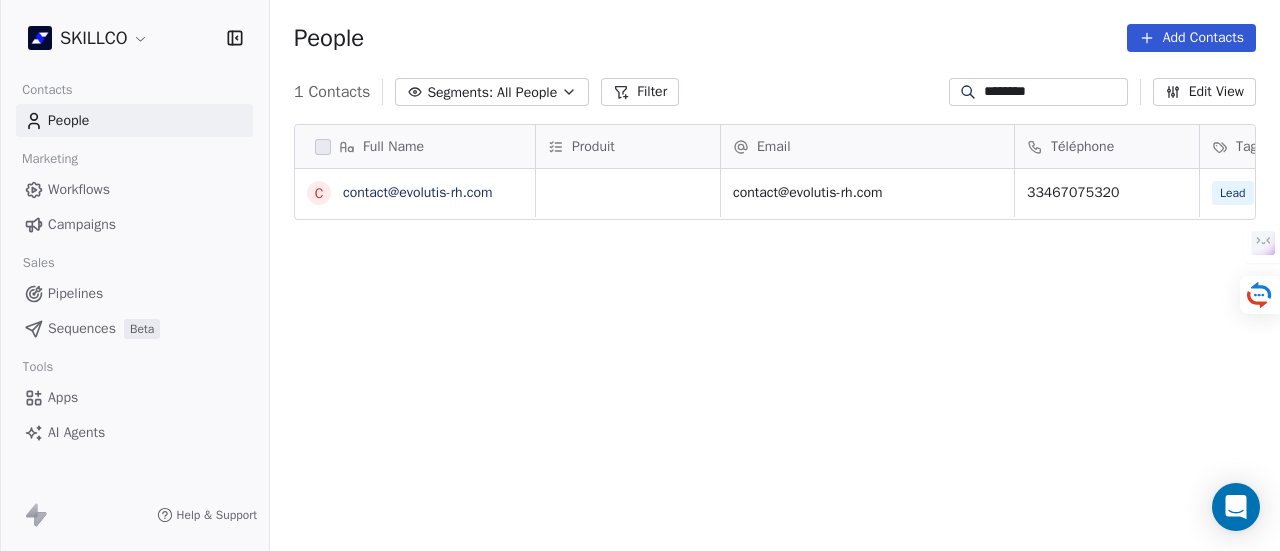 scroll, scrollTop: 0, scrollLeft: 0, axis: both 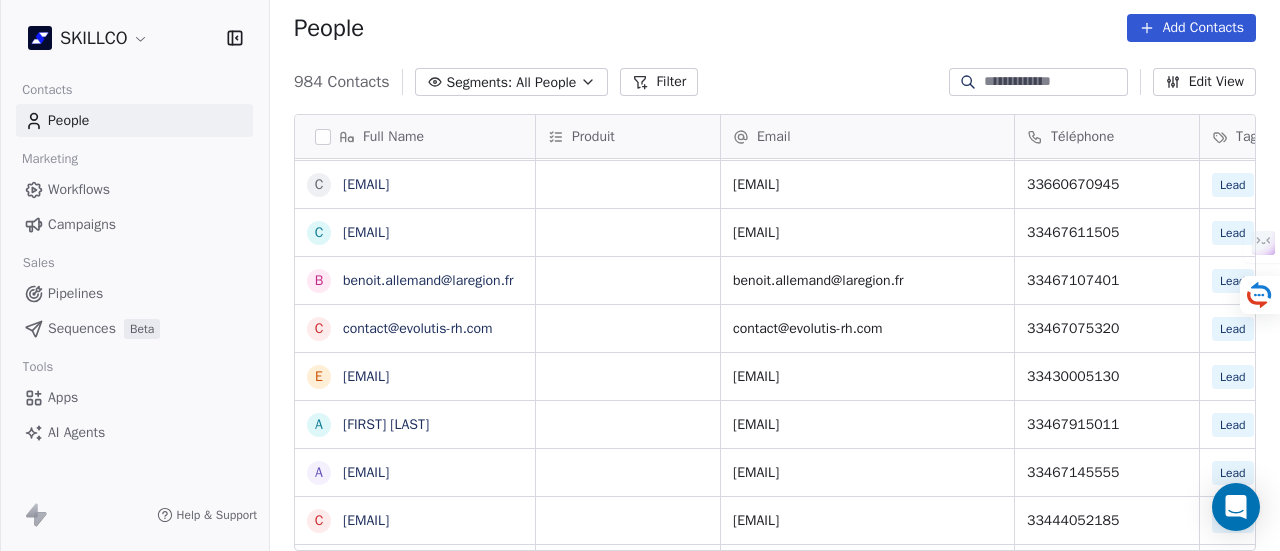 click on "Filter" at bounding box center [659, 82] 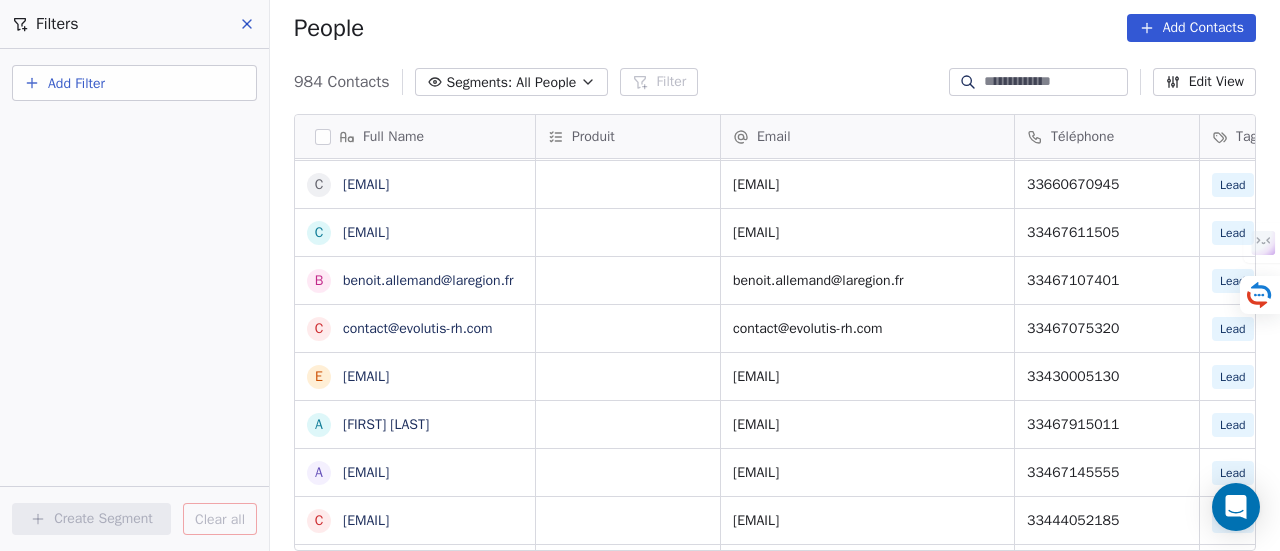 click on "Add Filter" at bounding box center (76, 83) 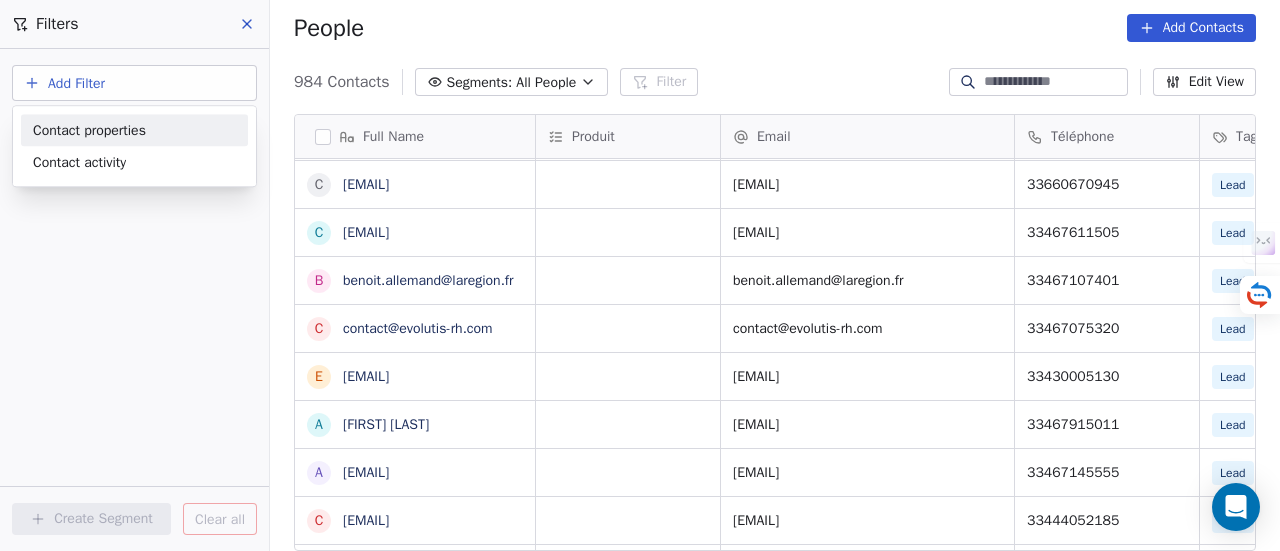click on "SKILLCO Contacts People Marketing Workflows Campaigns Sales Pipelines Sequences Beta Tools Apps AI Agents Help & Support Filters Add Filter  Create Segment Clear all People  Add Contacts 984 Contacts Segments: All People Filter  Edit View Tag Add to Sequence Full Name G Gilbert Tinouade T Tinouade Gilbert k k.larbaoui@univ-chlef.dz f f.natacha@yahoo.fr a axelomamingo@gmail.com D Dhruva Dhruva A Abdelali Allouch b boukakarogersimplice@gmail.com n nadiebaj@gmail.com v vatomialysoa@gmail.com t tamara buns s stephanehiiderz97@gmail.com d dasgopaldomah@gmail.com Z Zaira Simohammed m mardayornella9@gmail.com a administration@lesjonquilles.org e ecole.assomption@outlook.fr m mariellejerzissi@hotmail.fr s secretariat.clapas@calandreta-dau-clapas.org a aziz.hamidaoui@laposte.fr a administration@ecorh.eu c chantvoixetcorps@gmail.com c contact@imim34.fr b benoit.allemand@laregion.fr c contact@evolutis-rh.com e ef.bordeaux@ef.com A Alex Lebel a alexandre.brun@univ-montp3.fr c contact@adrec-formation.fr m c d A a b c p" at bounding box center [640, 275] 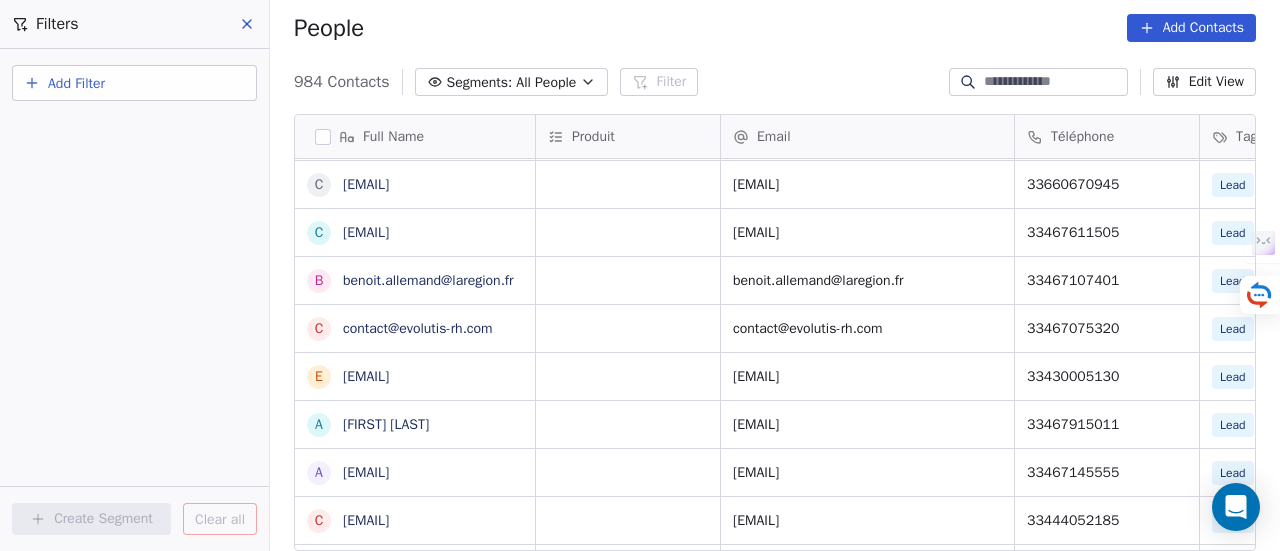 click on "Add Filter" at bounding box center [76, 83] 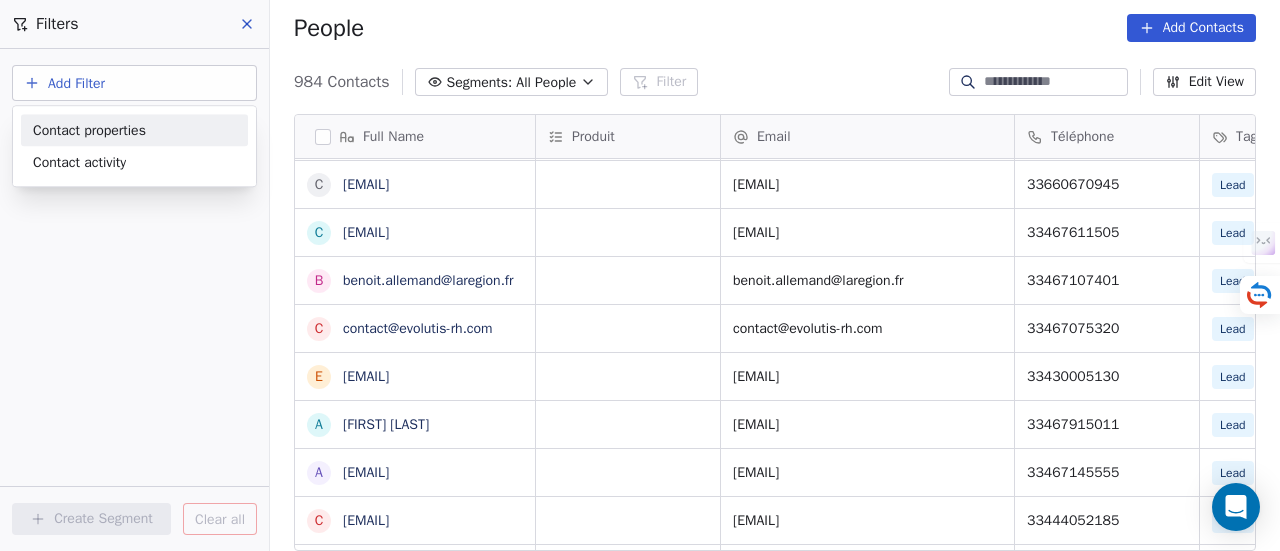 click on "Contact properties" at bounding box center (89, 130) 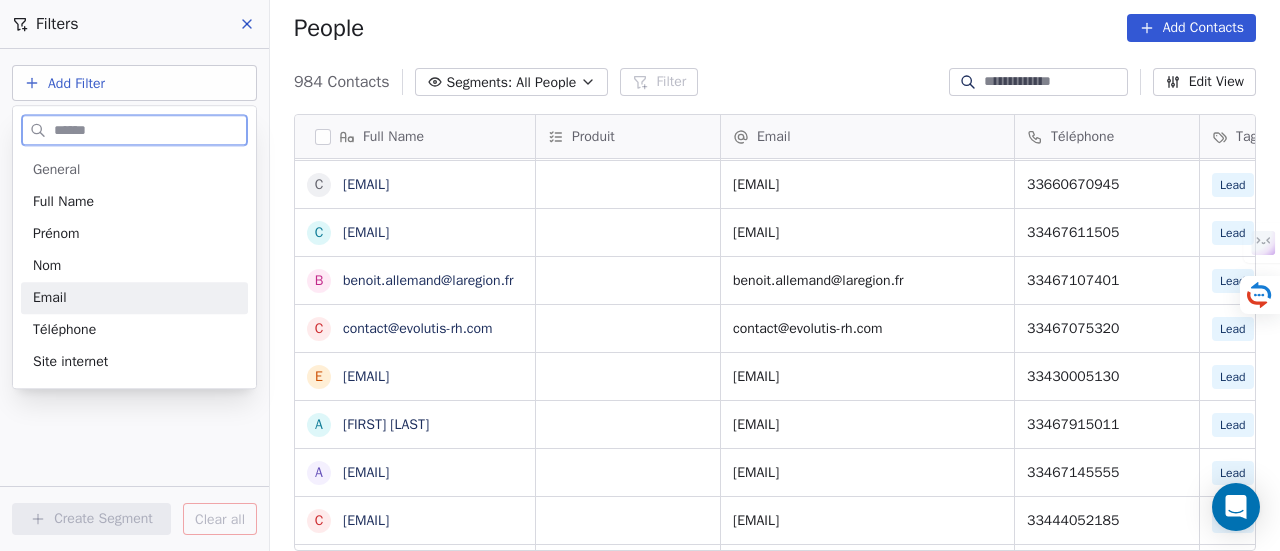 click on "Email" at bounding box center [134, 298] 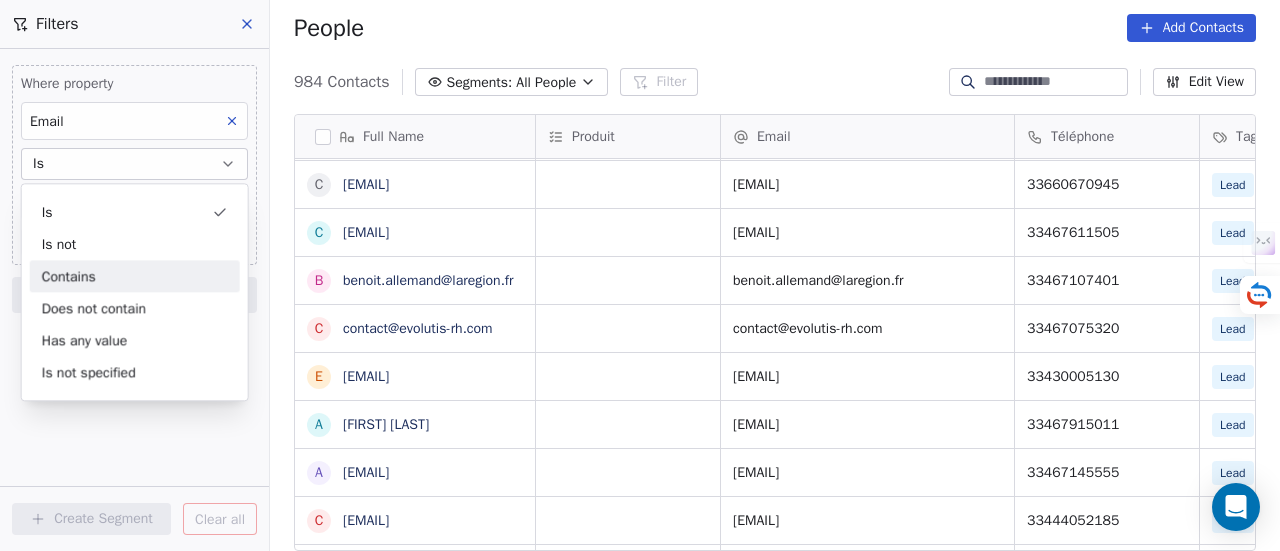 click on "Contains" at bounding box center [135, 276] 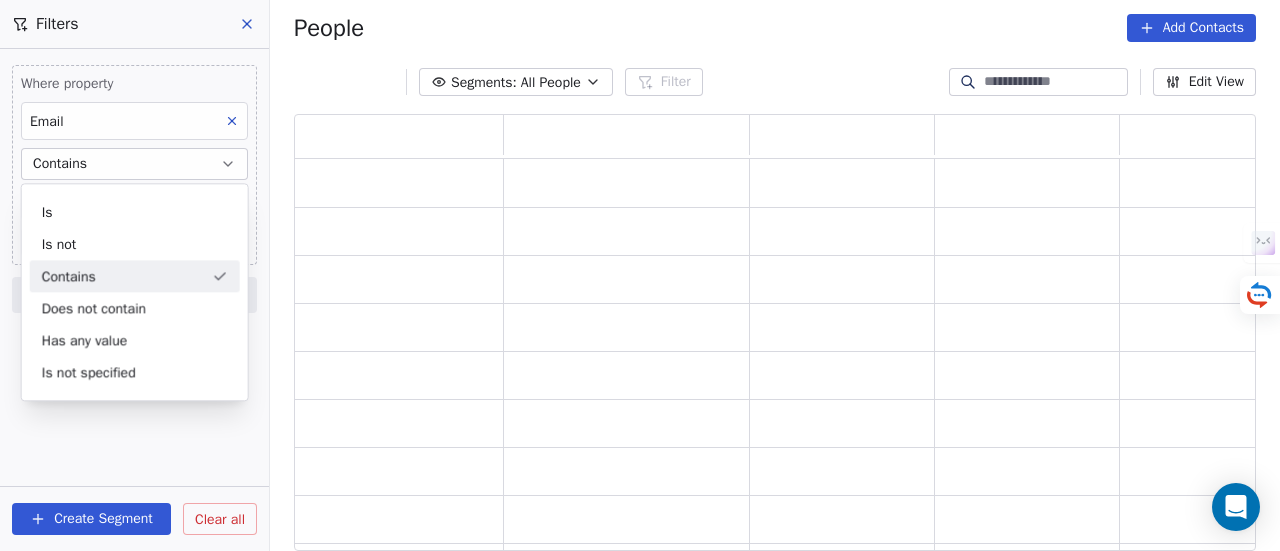 scroll, scrollTop: 16, scrollLeft: 16, axis: both 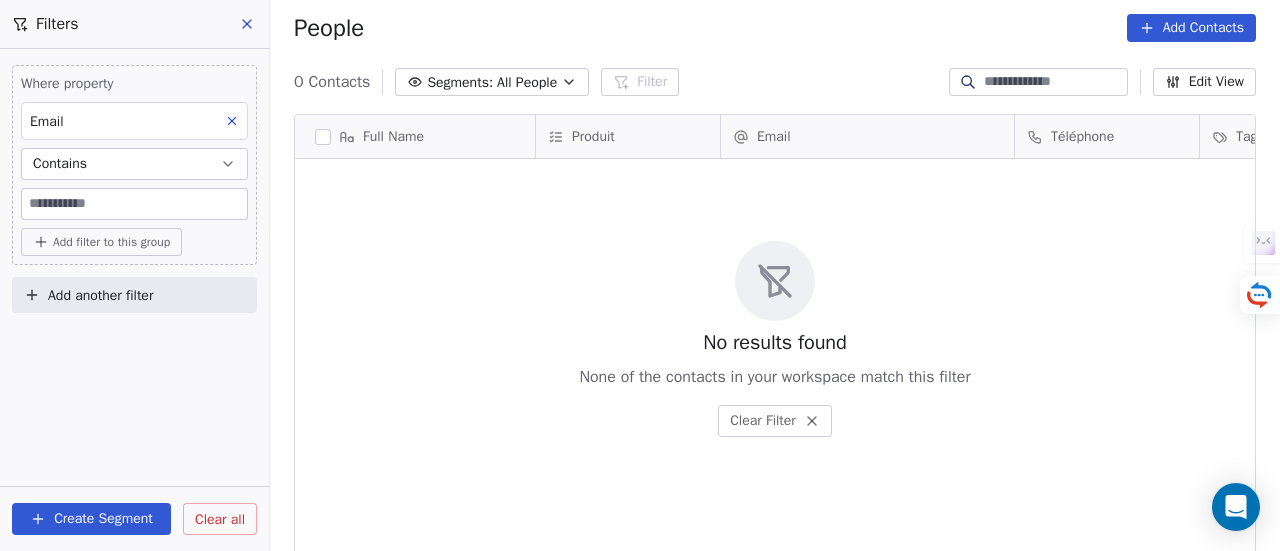 click at bounding box center (134, 204) 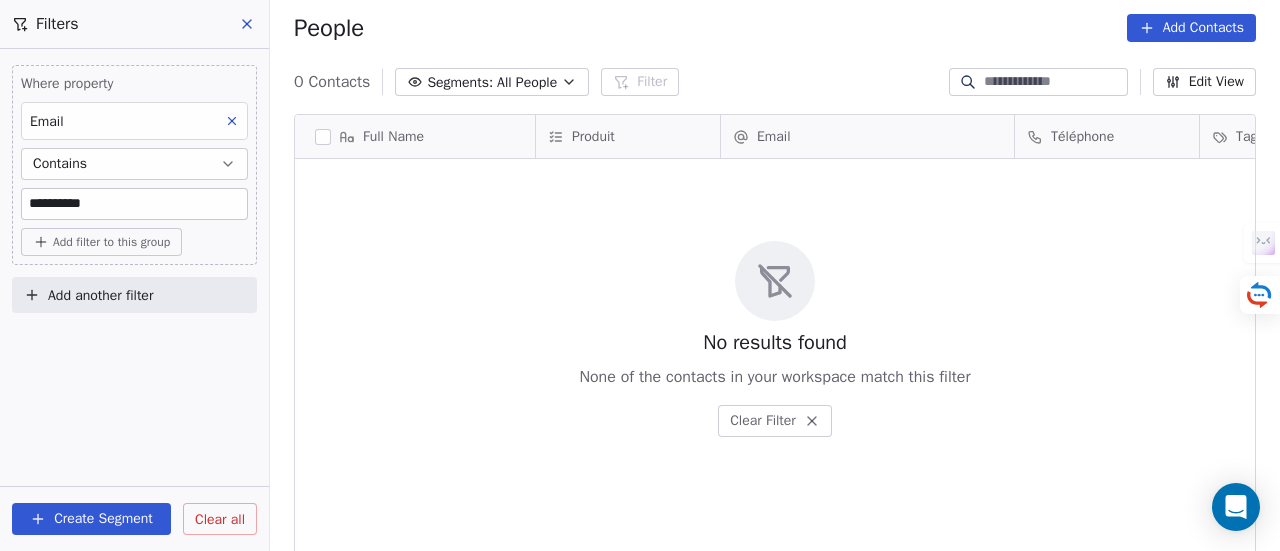 type on "**********" 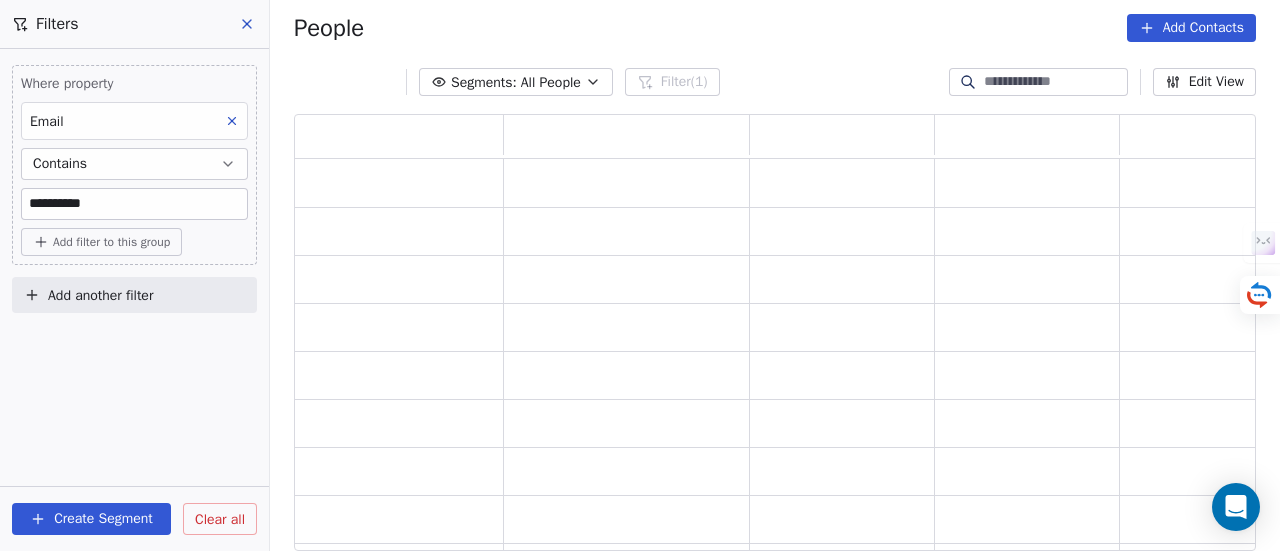 click 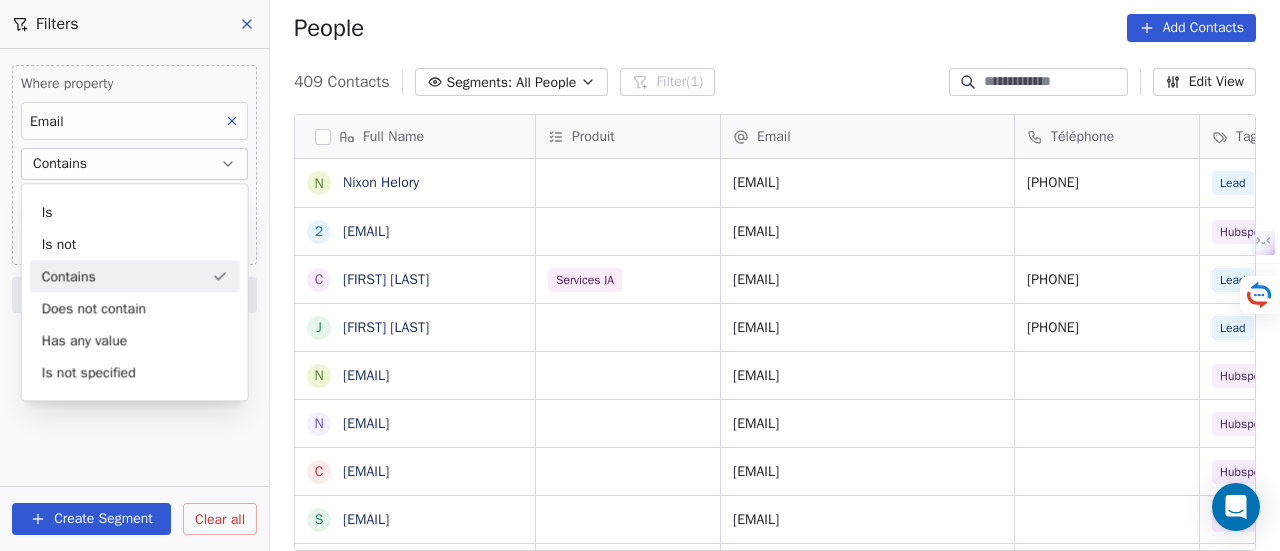 scroll, scrollTop: 16, scrollLeft: 16, axis: both 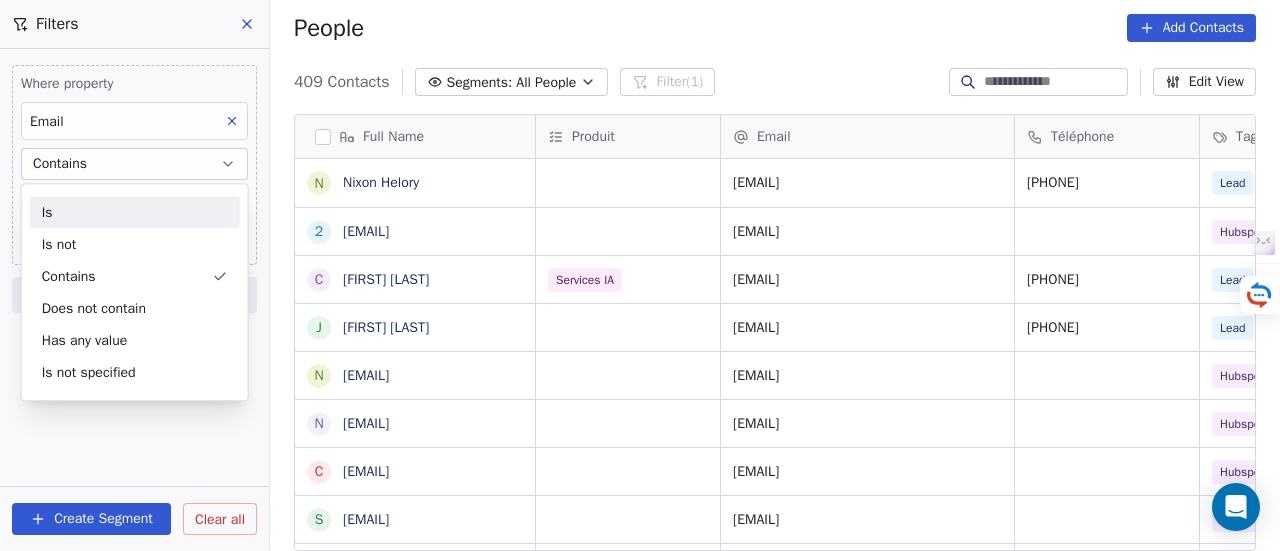 click on "**********" at bounding box center [134, 165] 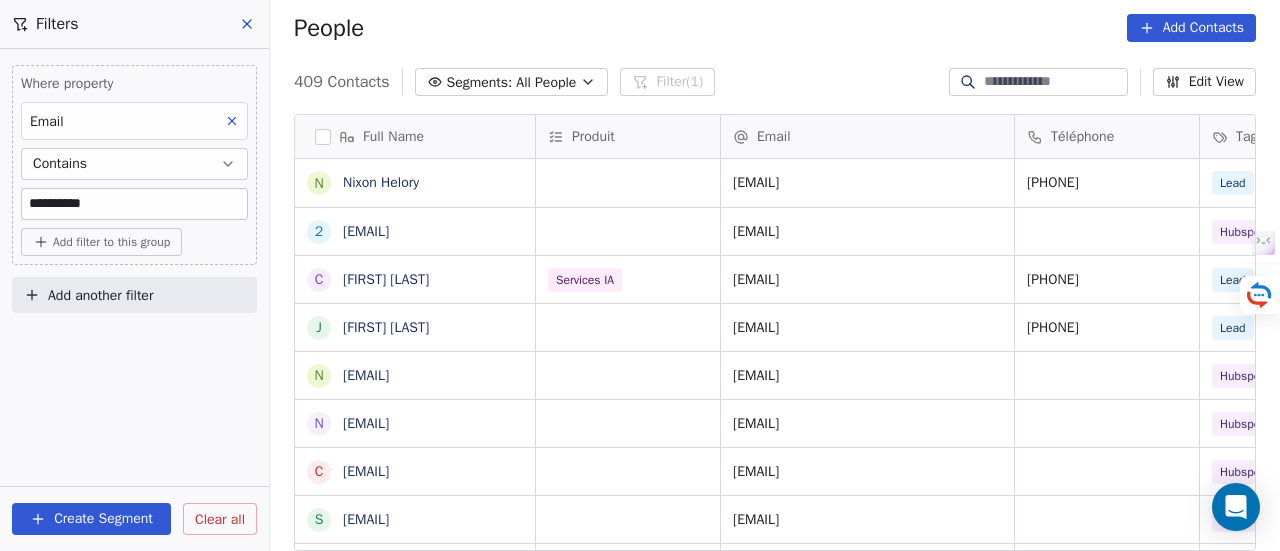 click on "Add filter to this group" at bounding box center [111, 242] 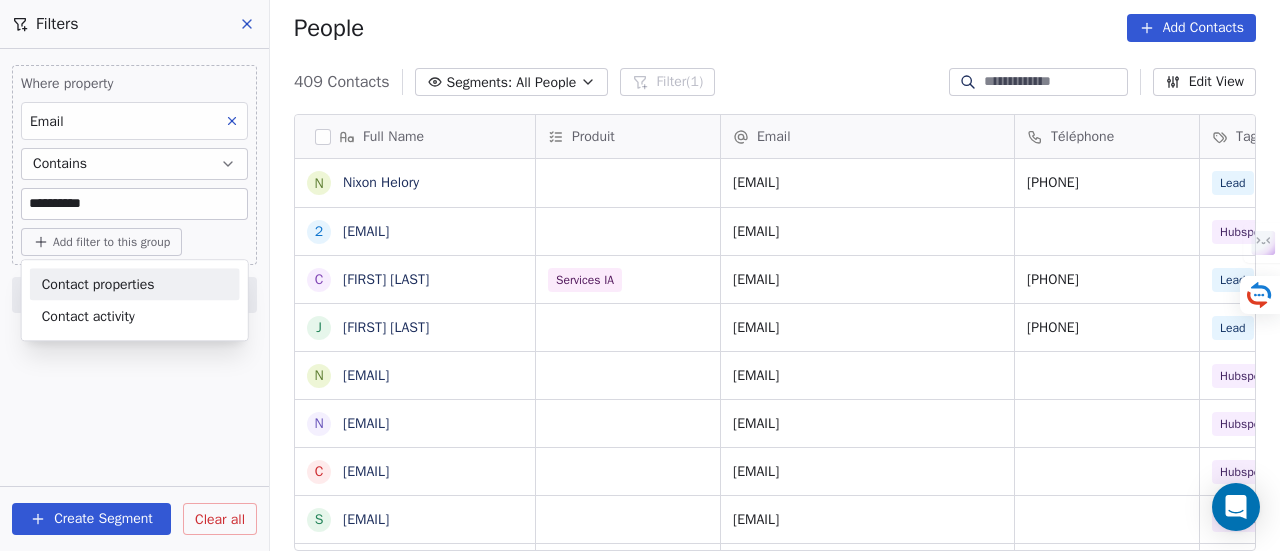 click on "Contact properties" at bounding box center [98, 284] 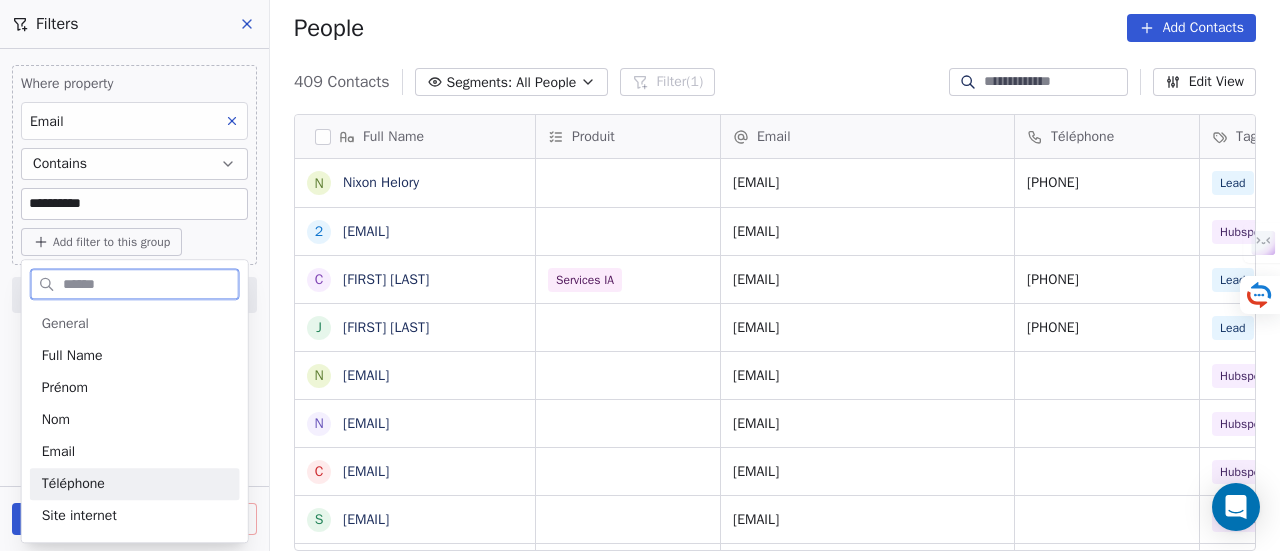 click on "Téléphone" at bounding box center [135, 484] 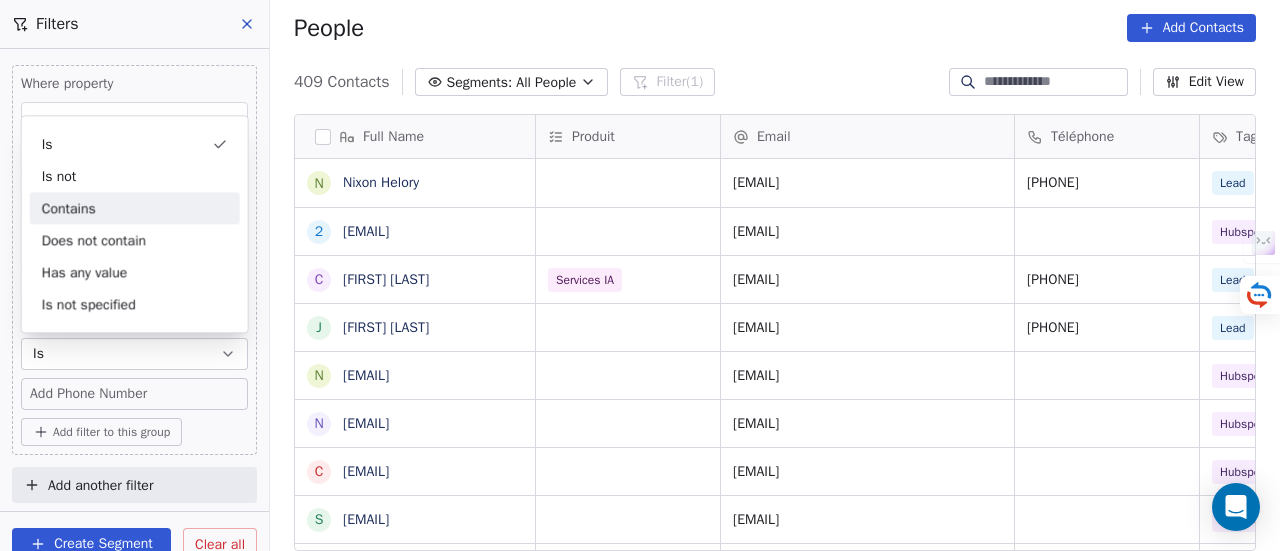 click on "Contains" at bounding box center (135, 208) 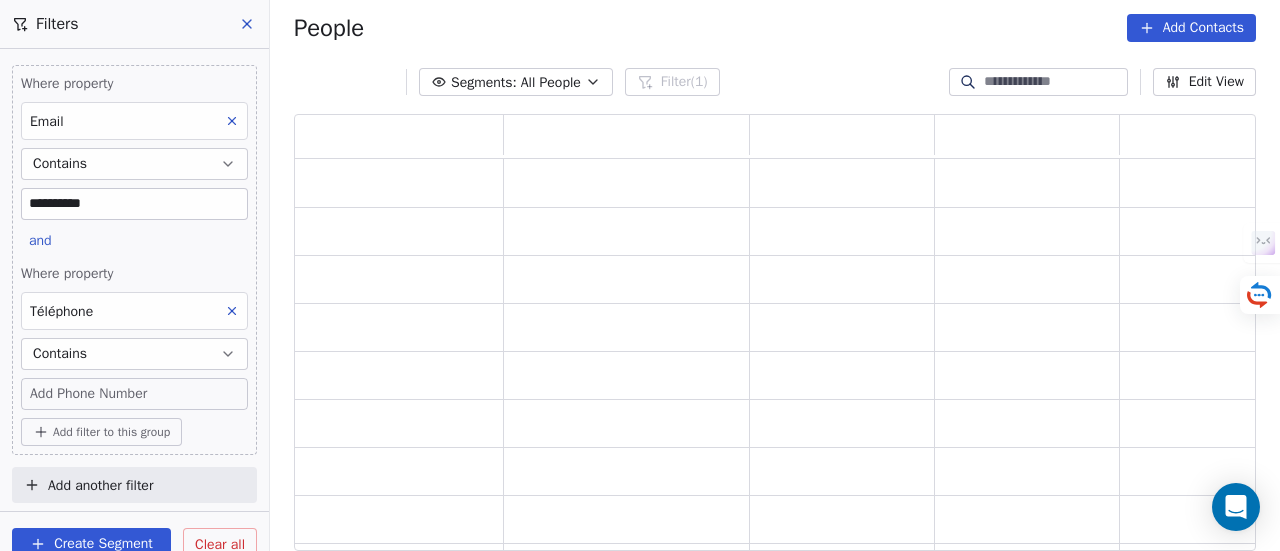 scroll, scrollTop: 16, scrollLeft: 16, axis: both 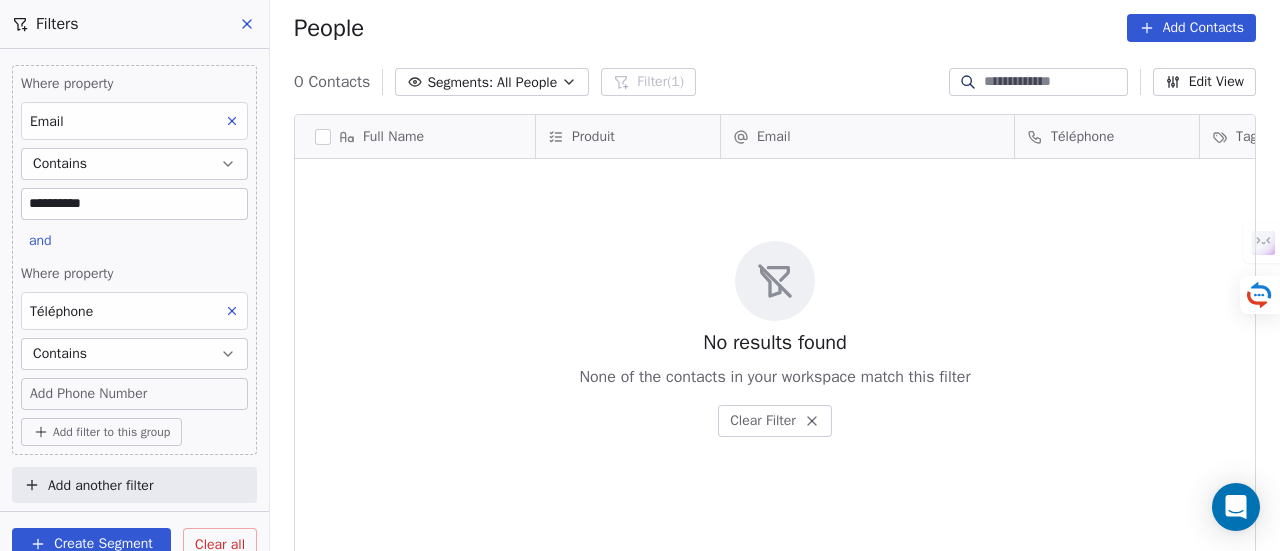 click on "Contains" at bounding box center (134, 354) 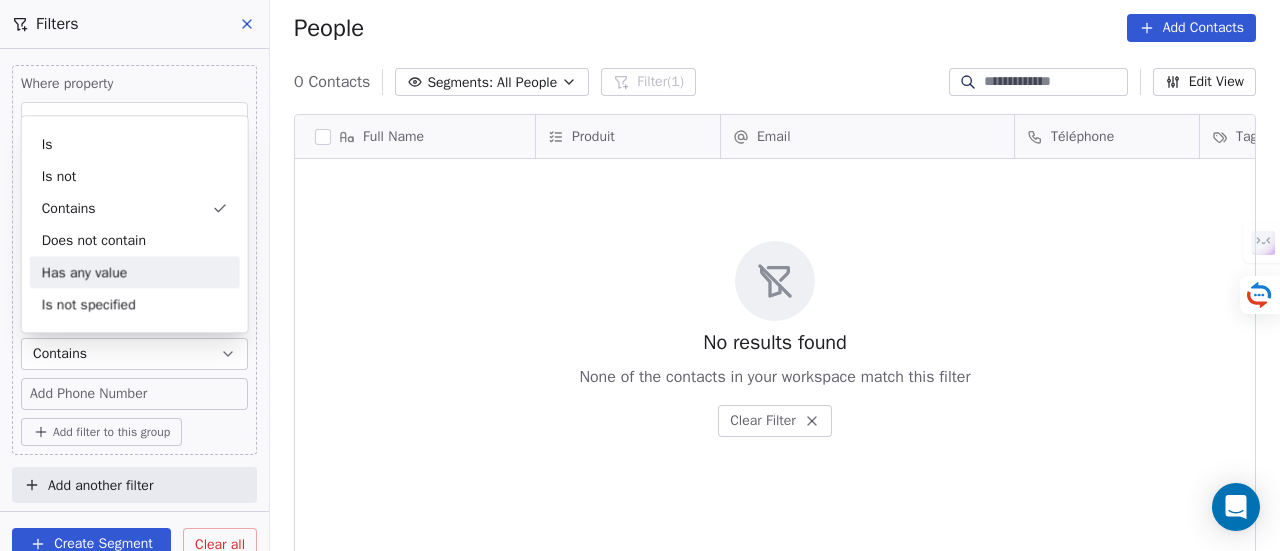 click on "Has any value" at bounding box center (135, 272) 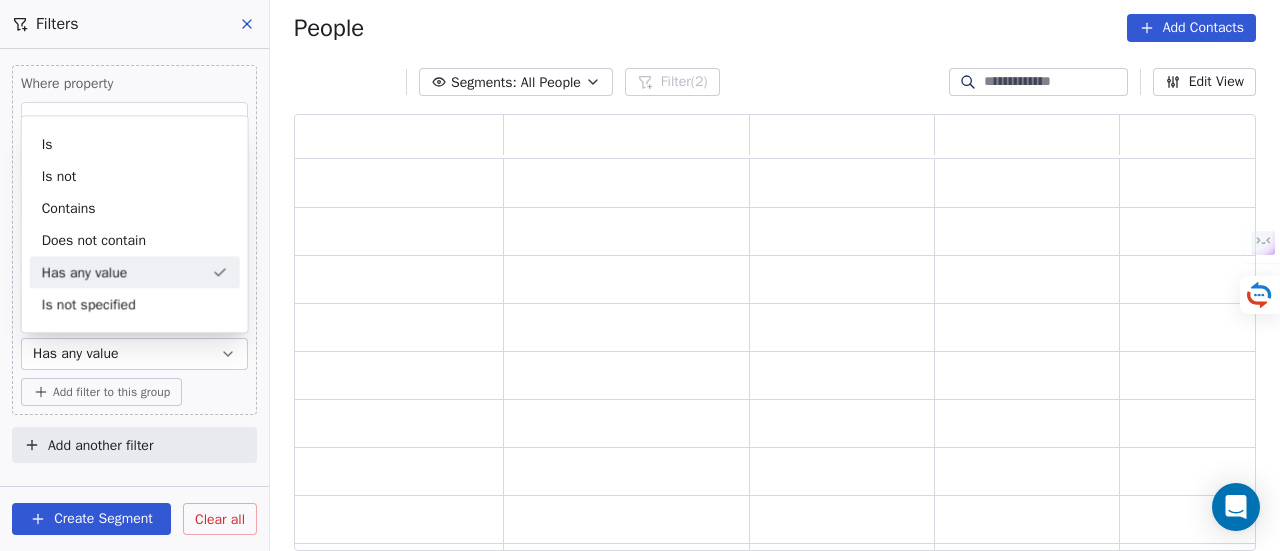 scroll, scrollTop: 16, scrollLeft: 16, axis: both 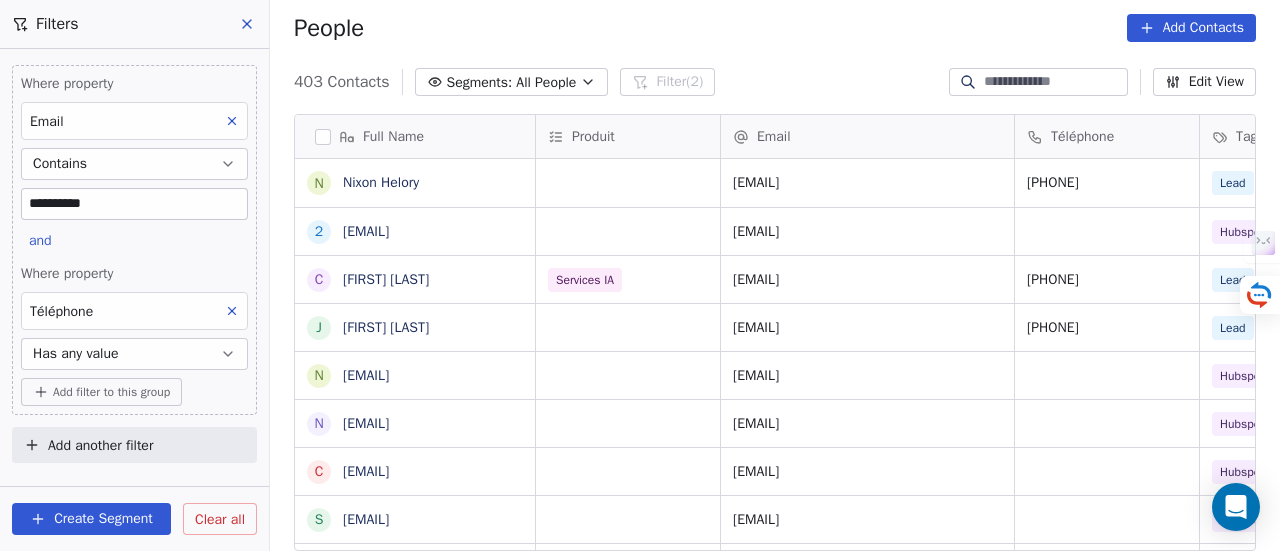 click on "Has any value" at bounding box center [76, 354] 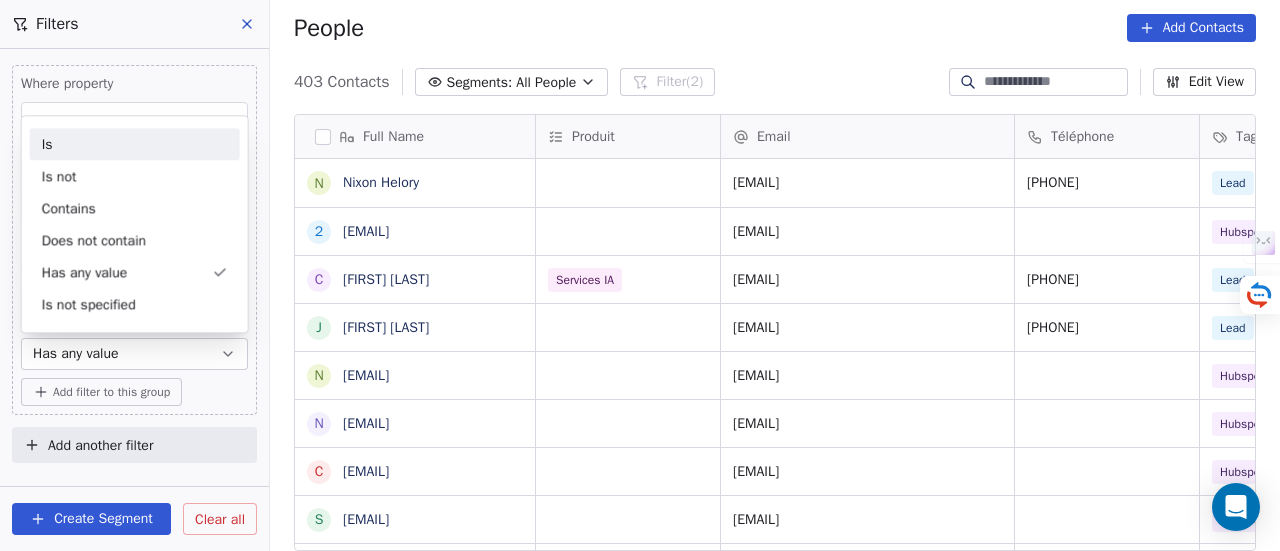click on "Is" at bounding box center (135, 144) 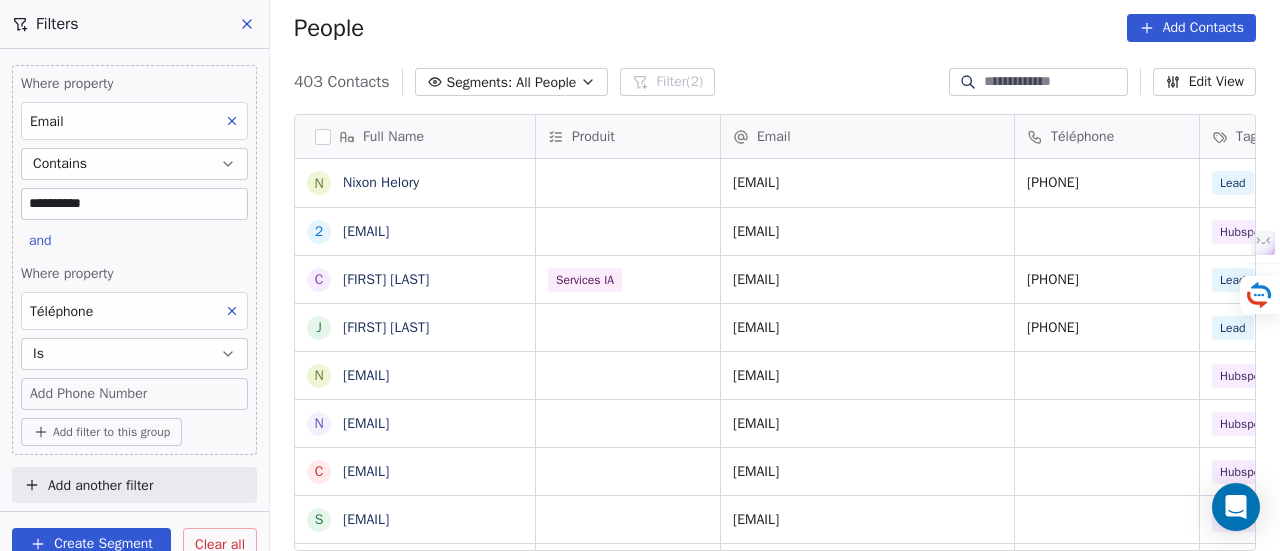 click on "Add Phone Number" at bounding box center (88, 394) 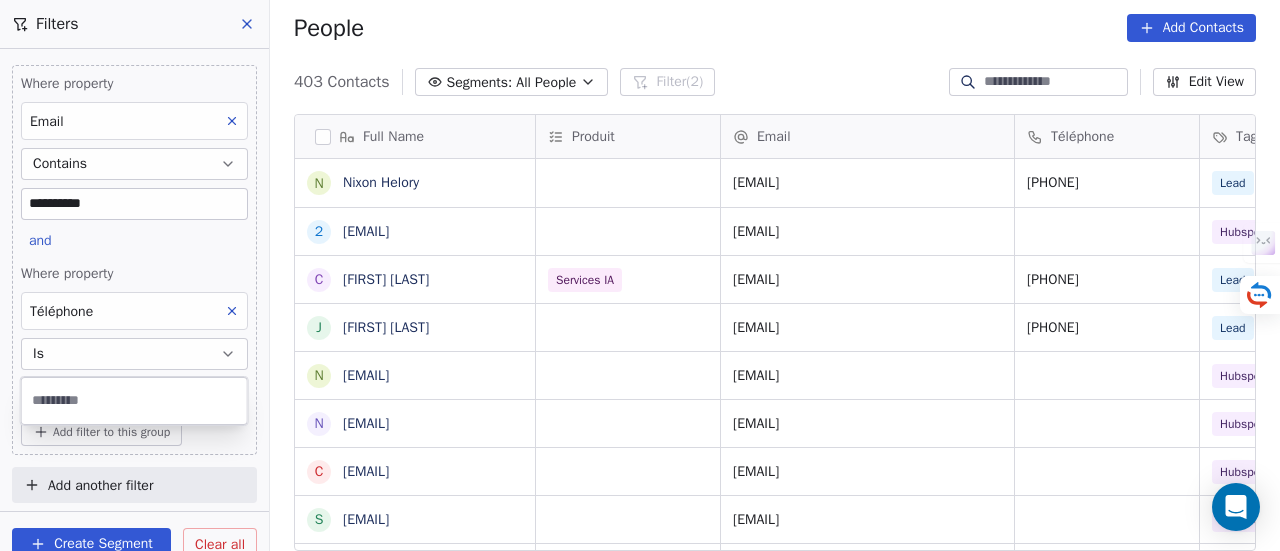 click on "**********" at bounding box center (640, 275) 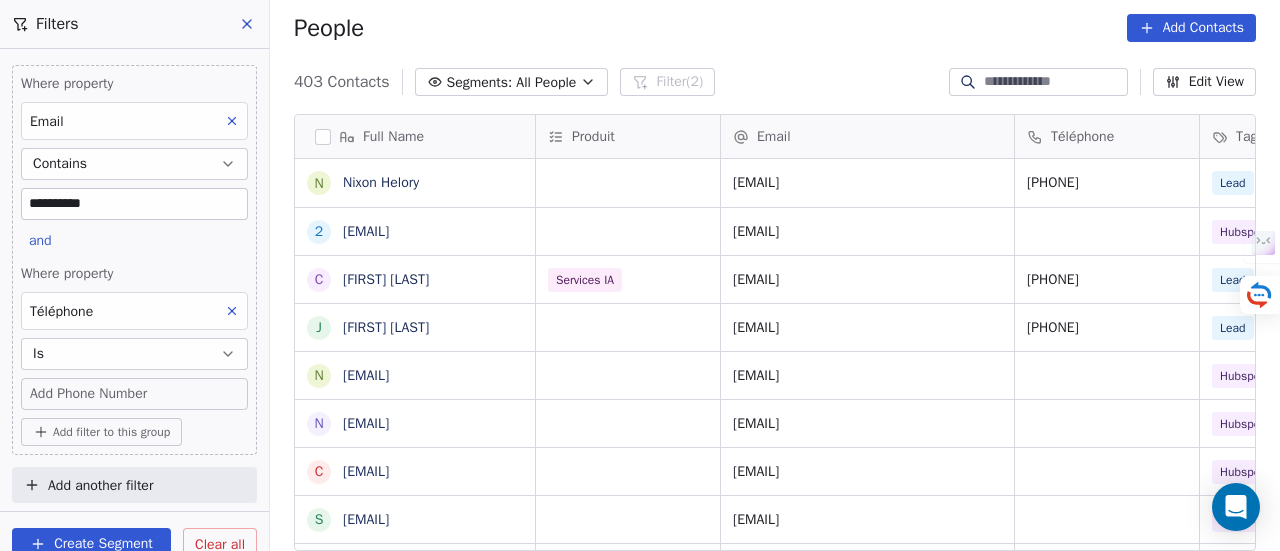 click on "Is" at bounding box center (134, 354) 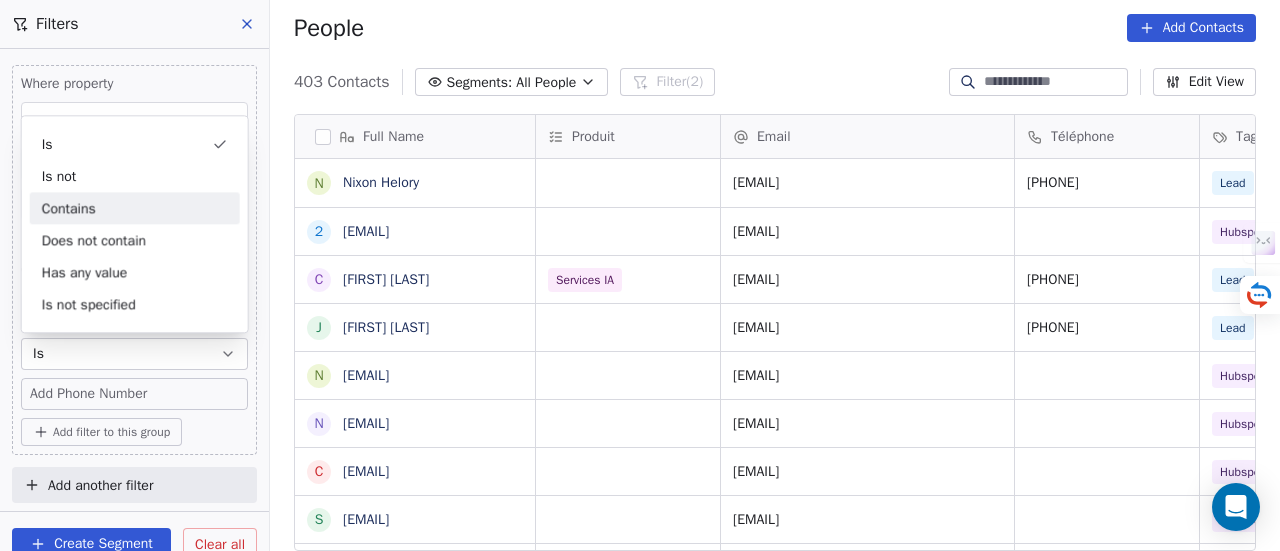 click on "Contains" at bounding box center (135, 208) 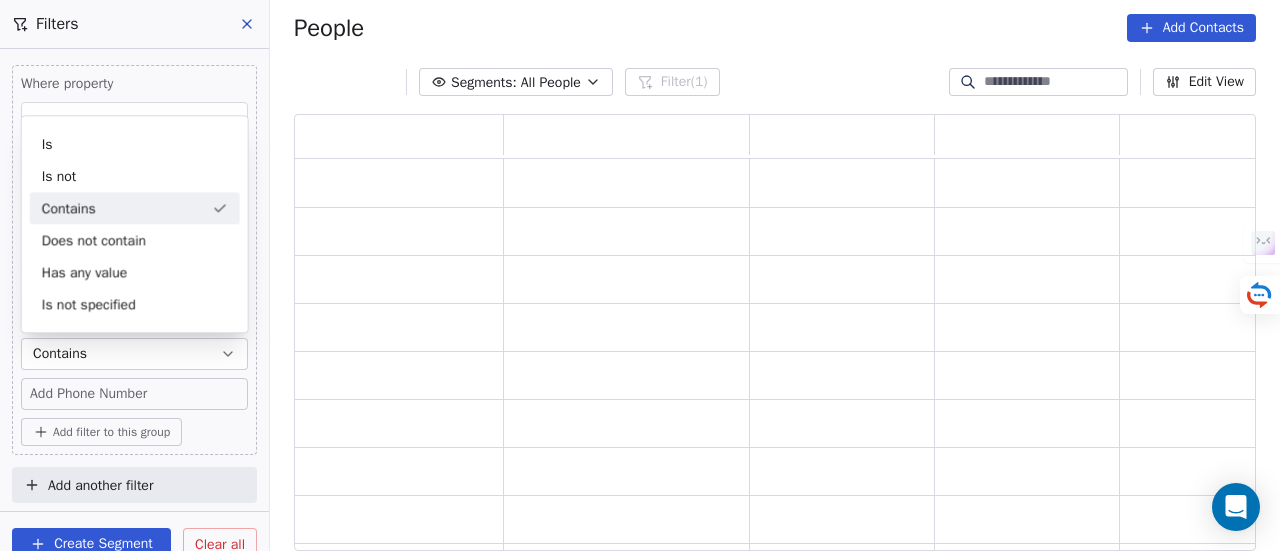 scroll, scrollTop: 16, scrollLeft: 16, axis: both 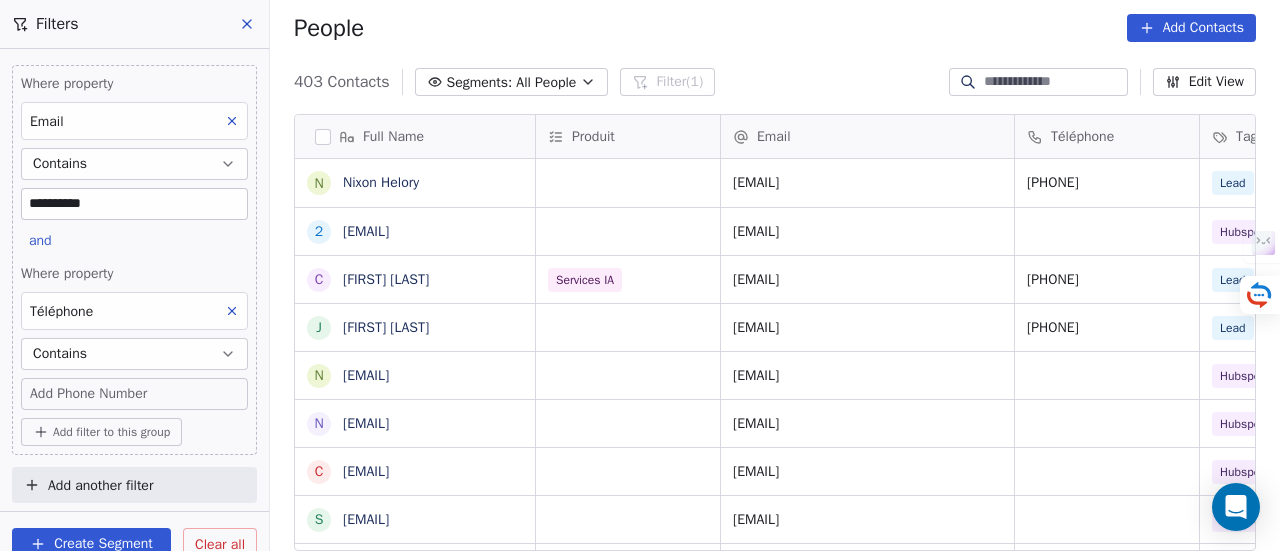 click on "Add Phone Number" at bounding box center [88, 394] 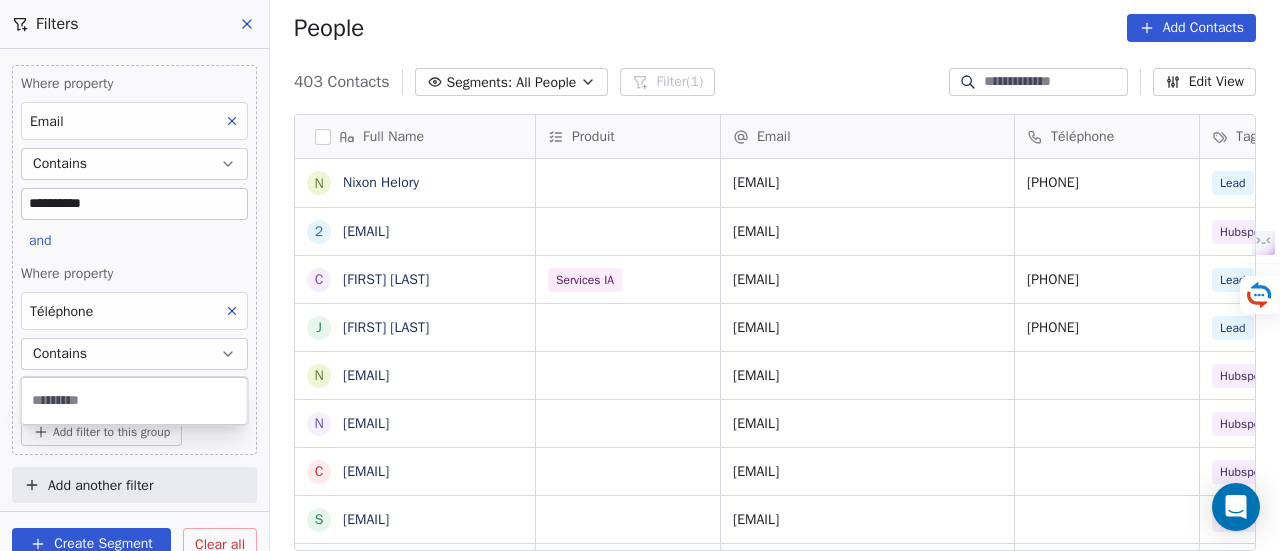 drag, startPoint x: 117, startPoint y: 395, endPoint x: 126, endPoint y: 357, distance: 39.051247 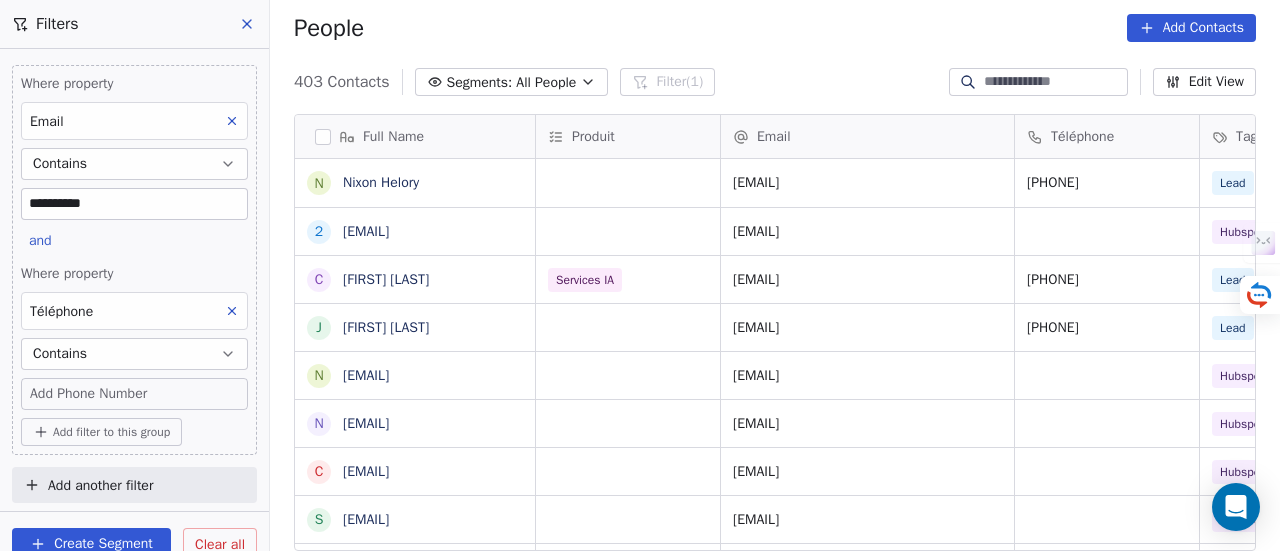 click on "Contains" at bounding box center (134, 354) 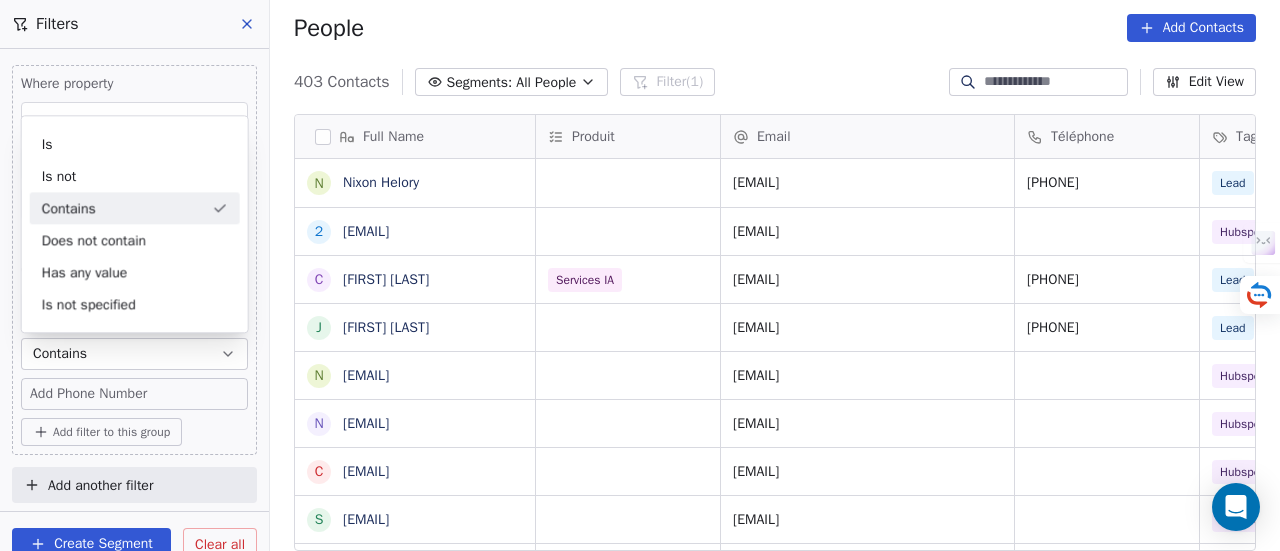 click on "Contains" at bounding box center (135, 208) 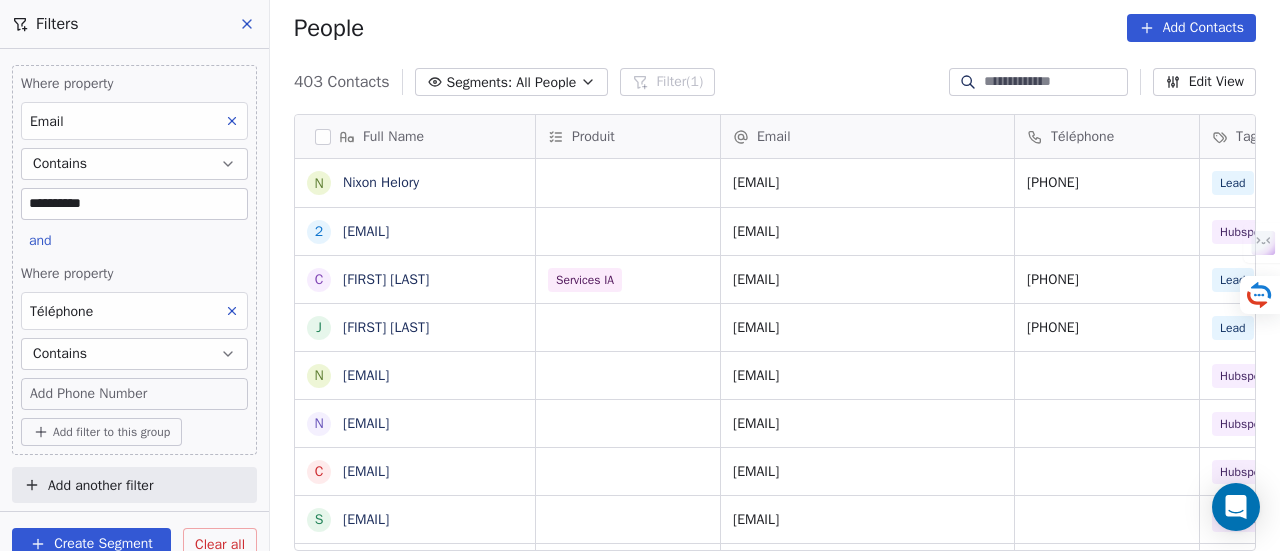 click on "Add Phone Number" at bounding box center [134, 394] 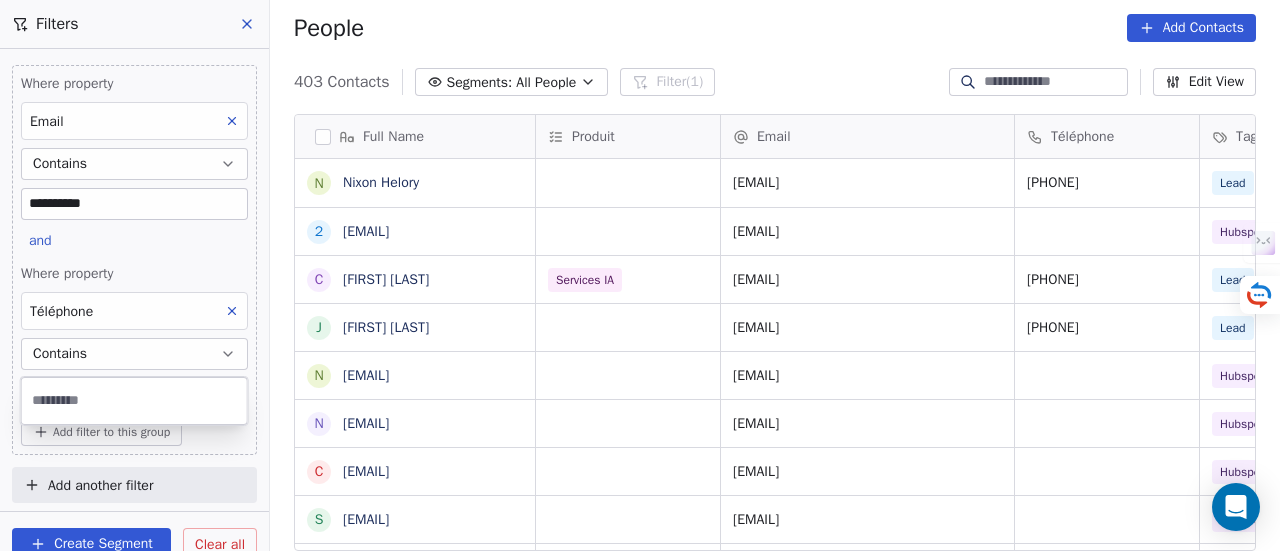 type on "*" 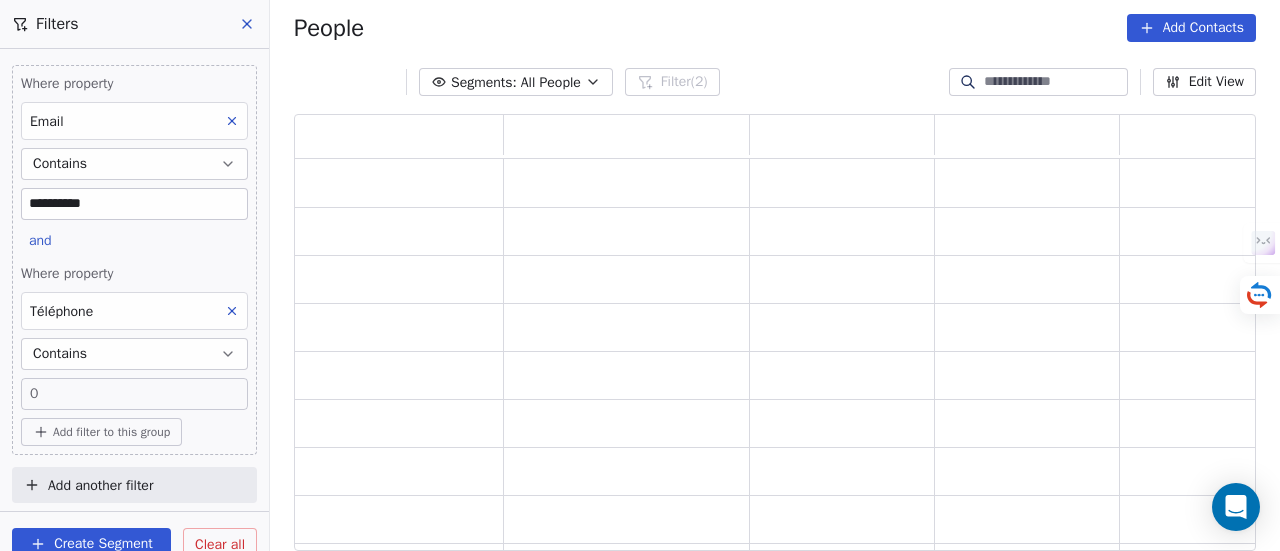 scroll, scrollTop: 16, scrollLeft: 16, axis: both 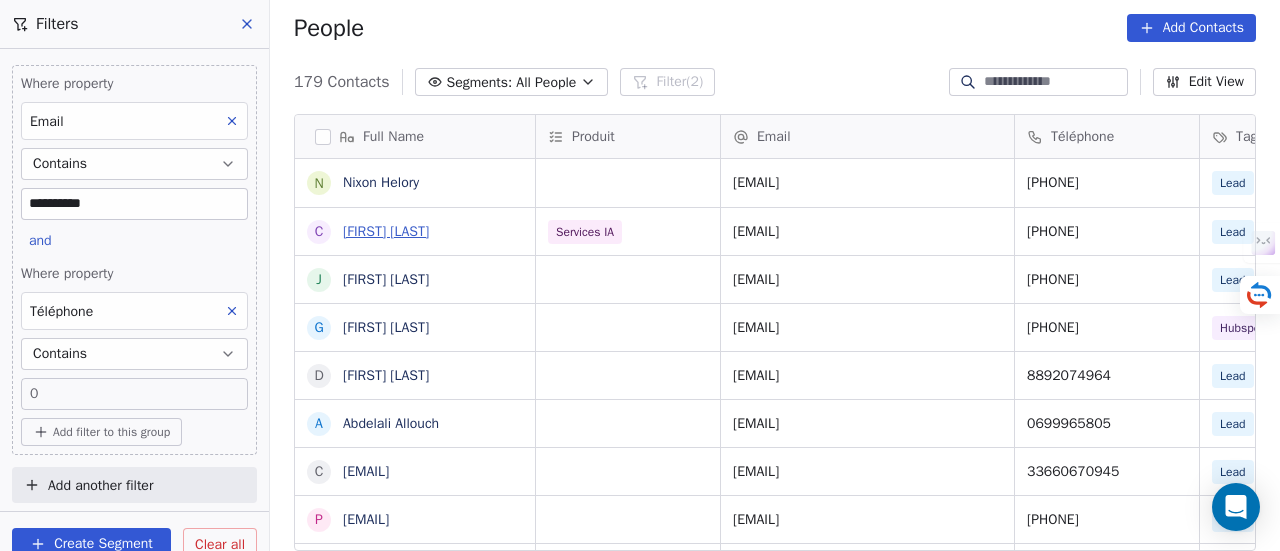 drag, startPoint x: 370, startPoint y: 226, endPoint x: 397, endPoint y: 227, distance: 27.018513 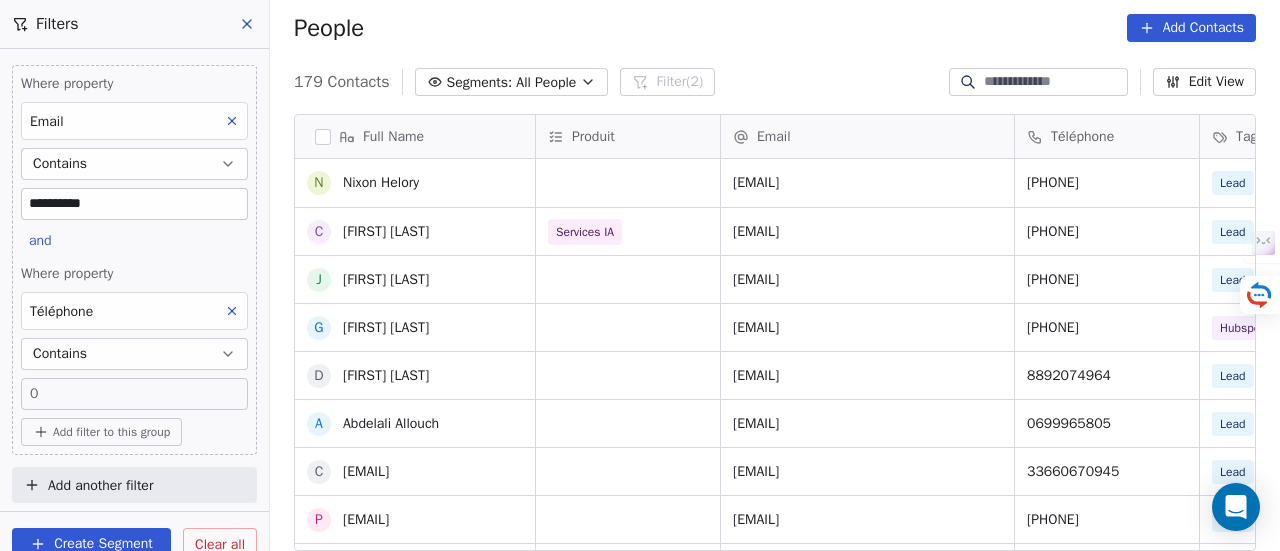 scroll, scrollTop: 63, scrollLeft: 0, axis: vertical 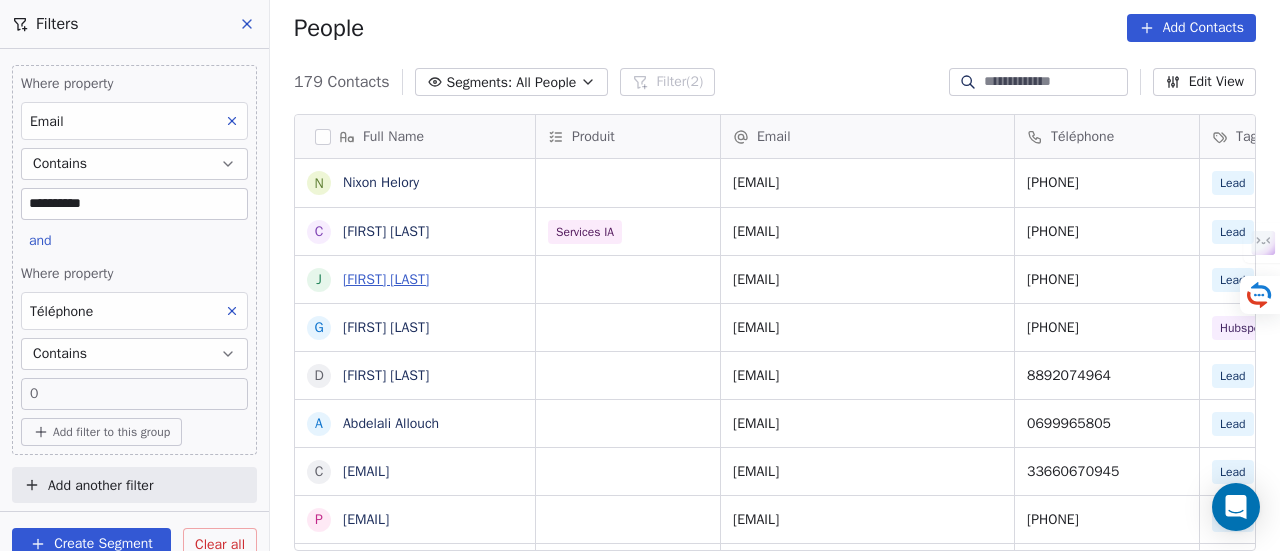 click on "[FIRST] [LAST]" at bounding box center [386, 279] 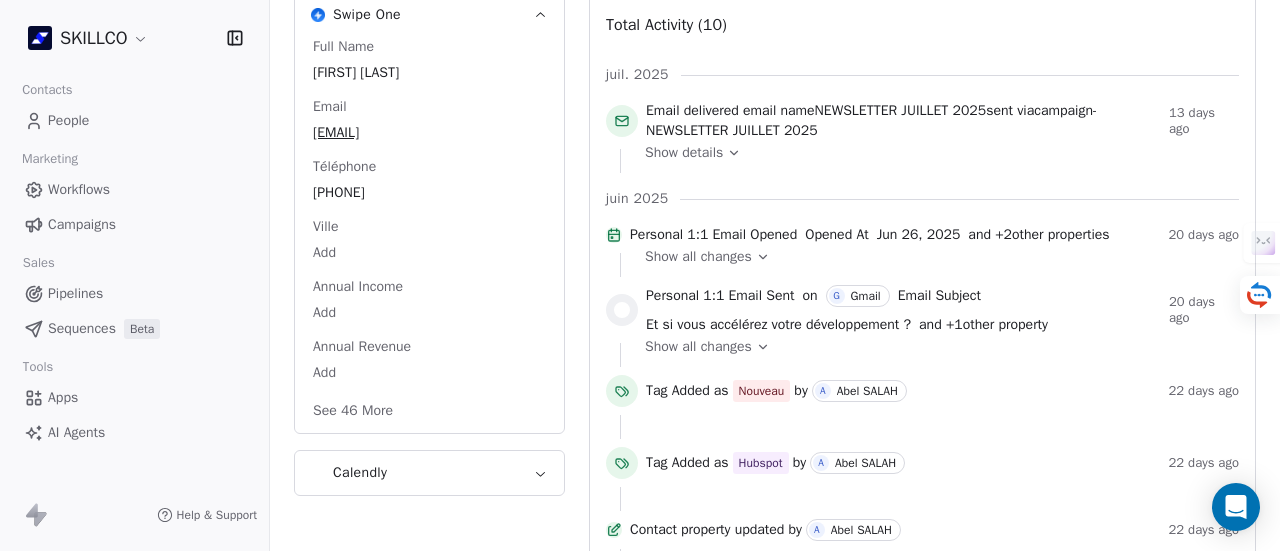 scroll, scrollTop: 298, scrollLeft: 0, axis: vertical 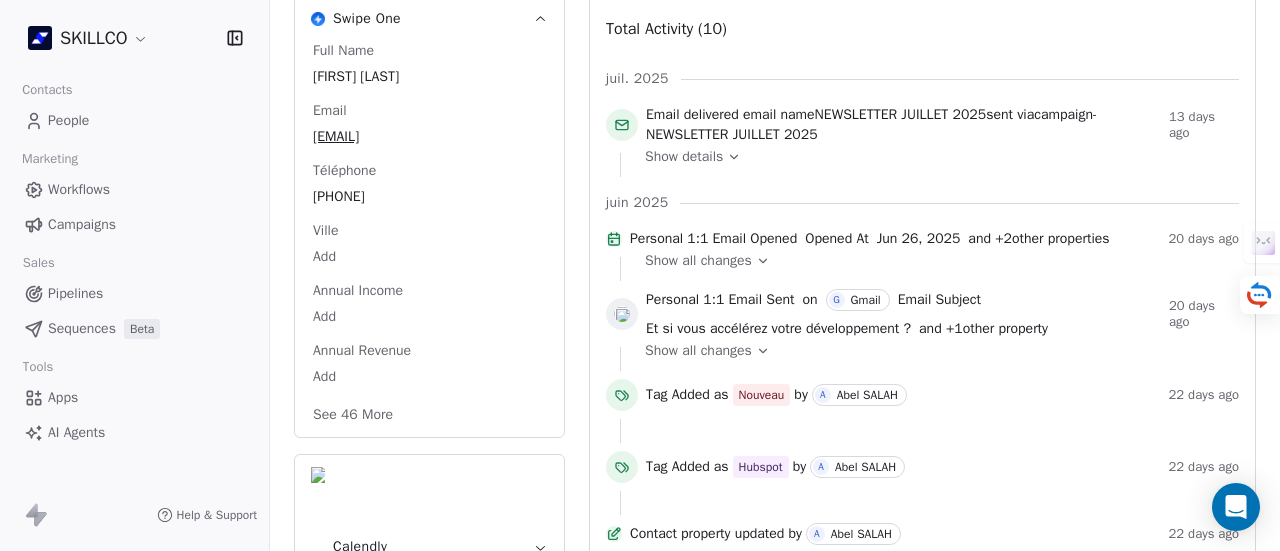 click on "and + 1  other   property" at bounding box center (983, 329) 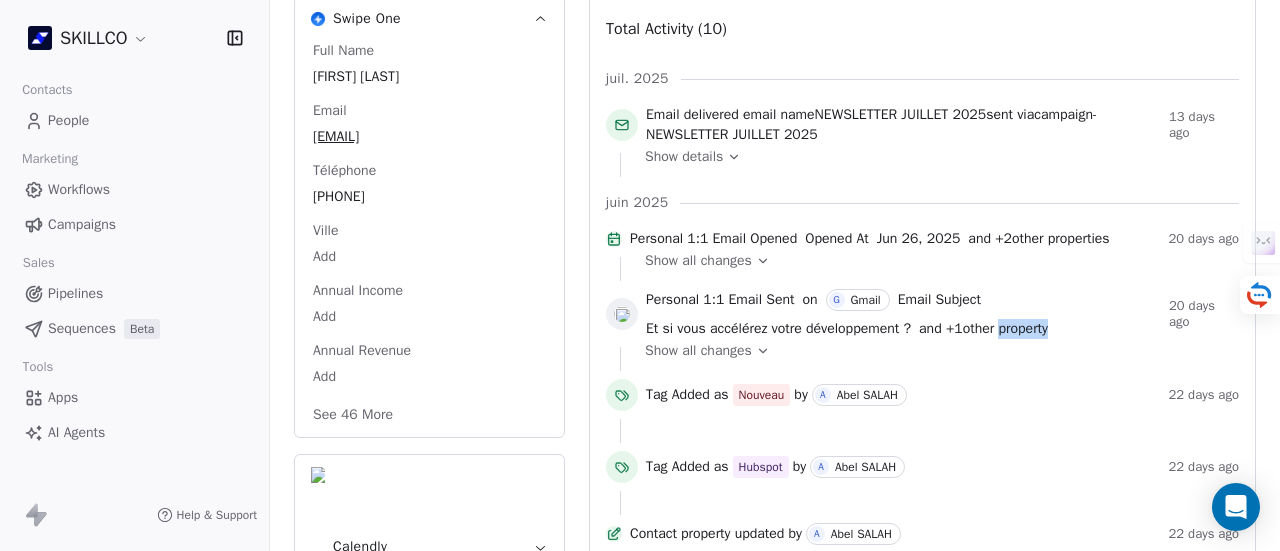 click on "and + 1  other   property" at bounding box center (983, 329) 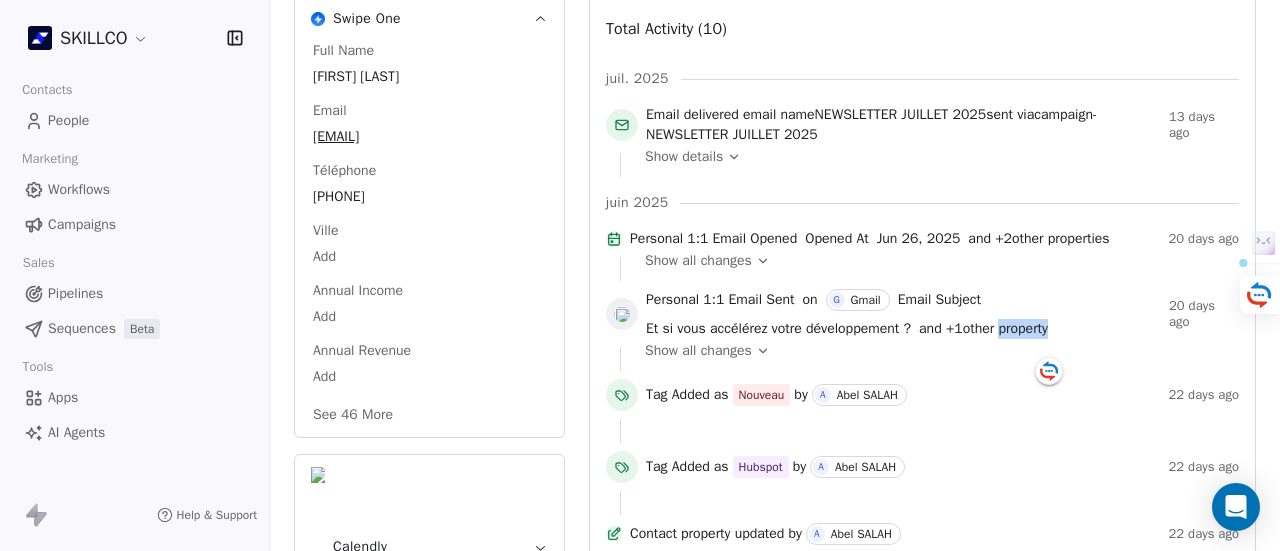 click on "and + 1  other   property" at bounding box center [983, 329] 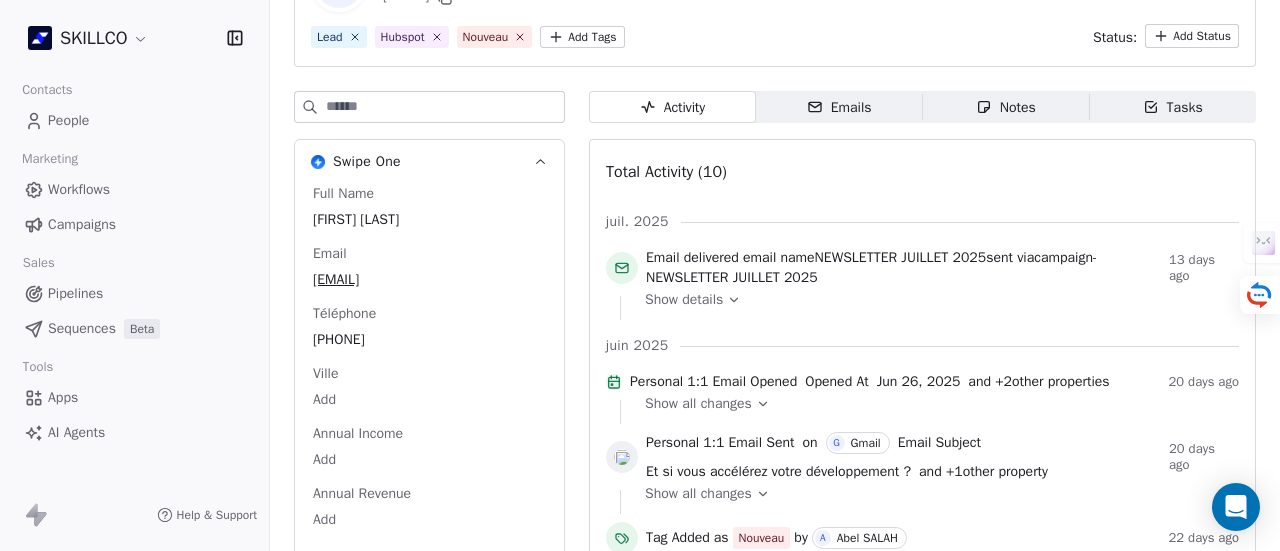 scroll, scrollTop: 154, scrollLeft: 0, axis: vertical 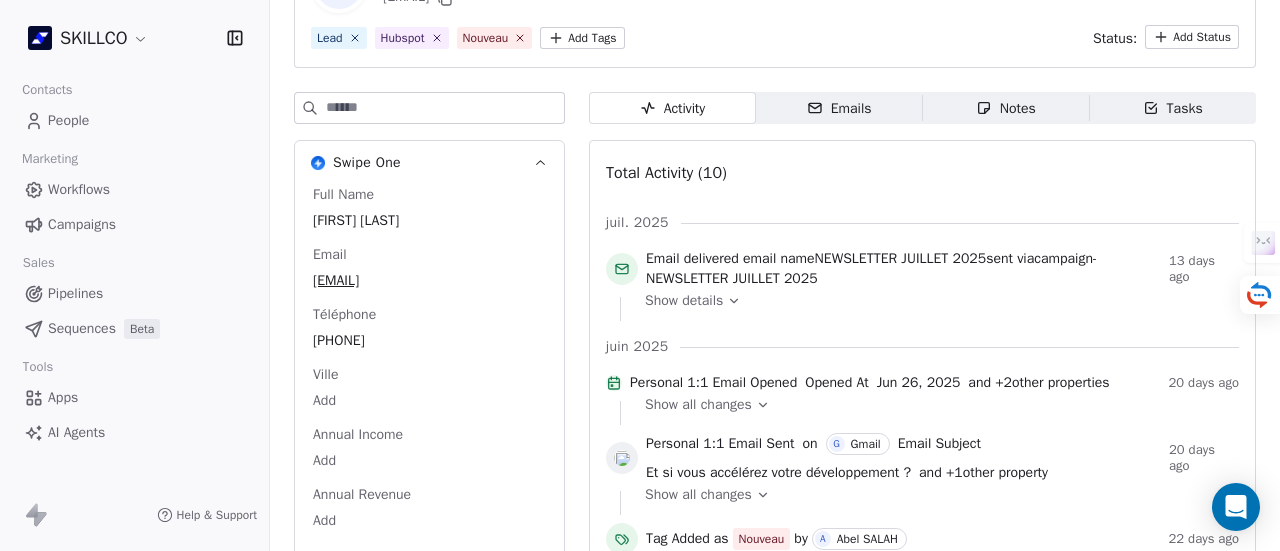 click on "Notes" at bounding box center [1006, 108] 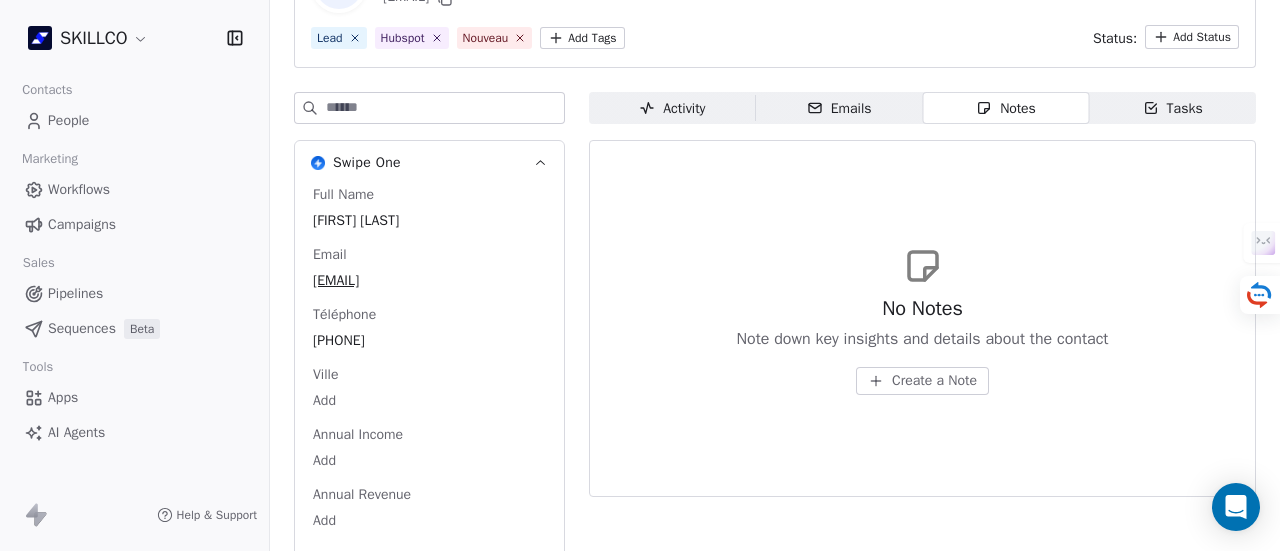 click on "Emails Emails" at bounding box center (839, 108) 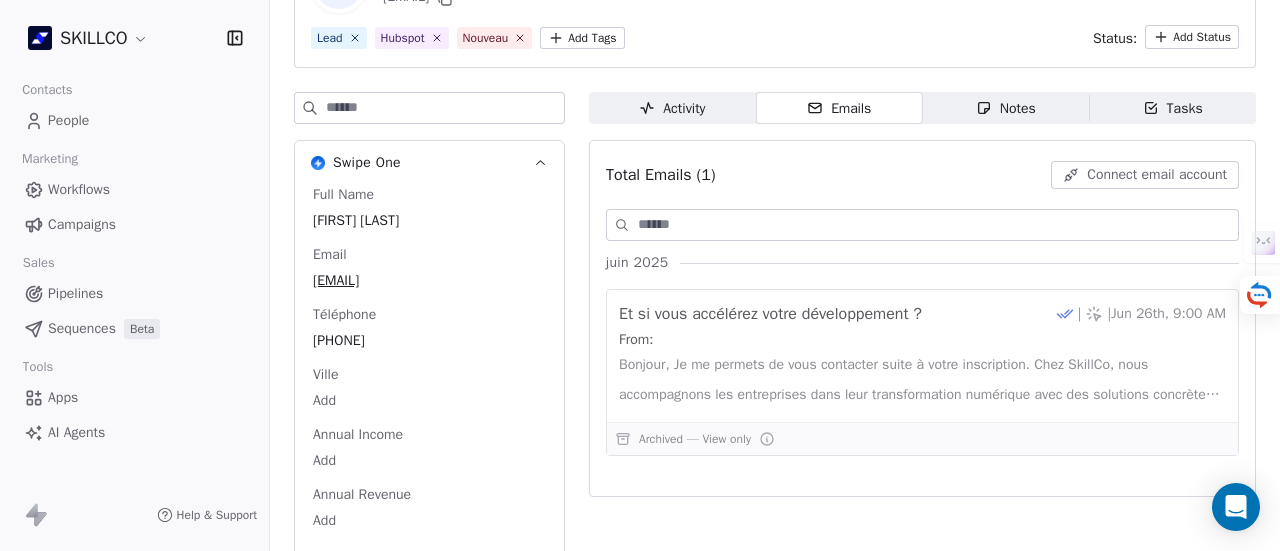 click on "Activity" at bounding box center [672, 108] 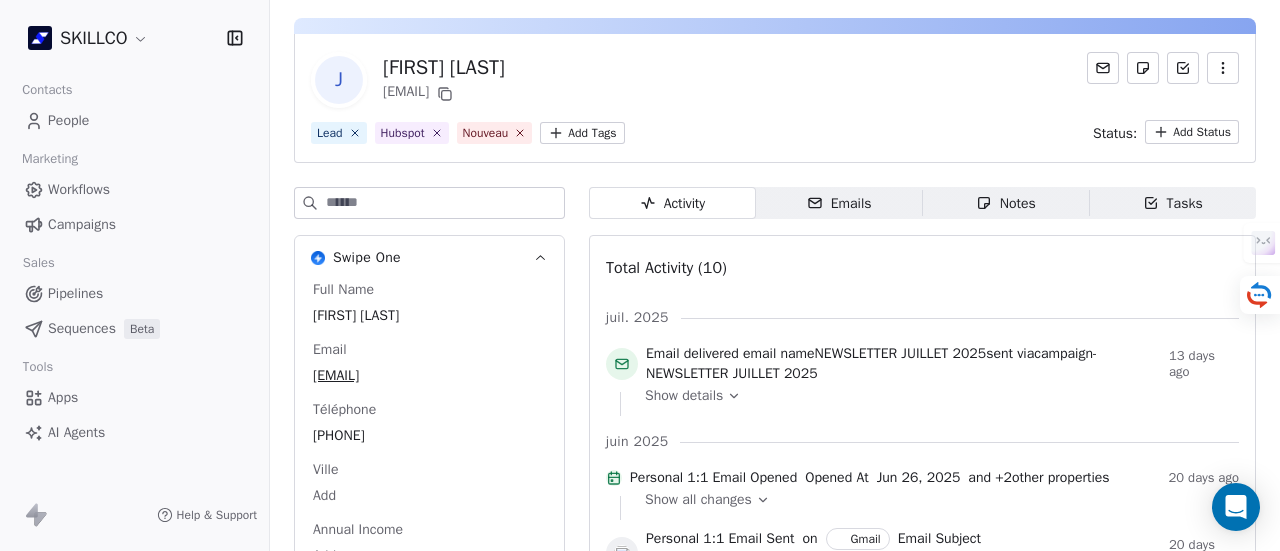 scroll, scrollTop: 0, scrollLeft: 0, axis: both 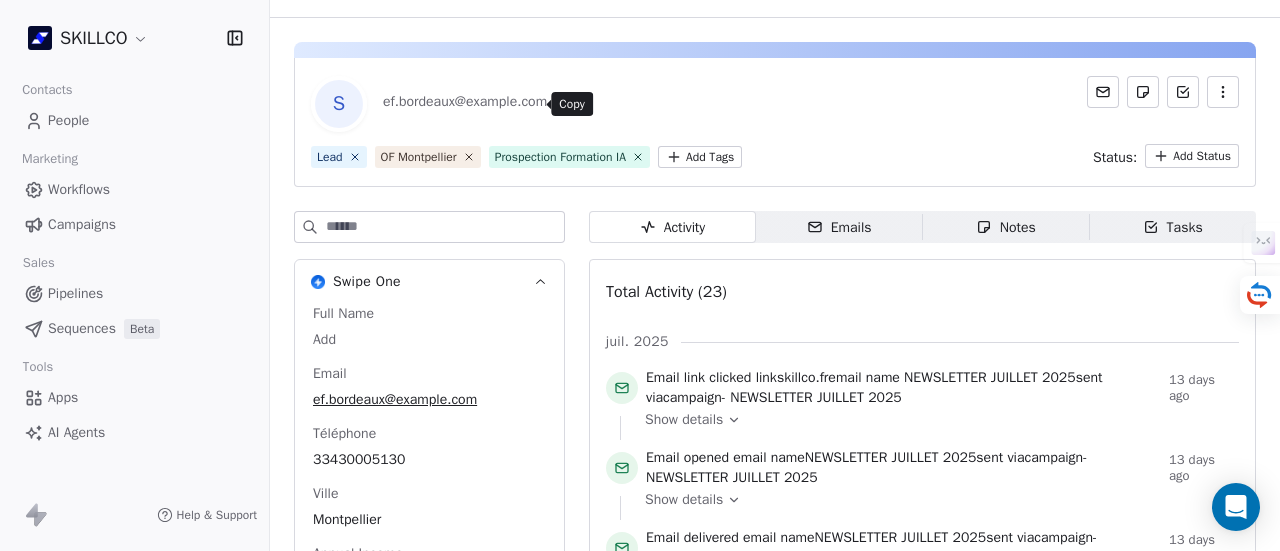 click 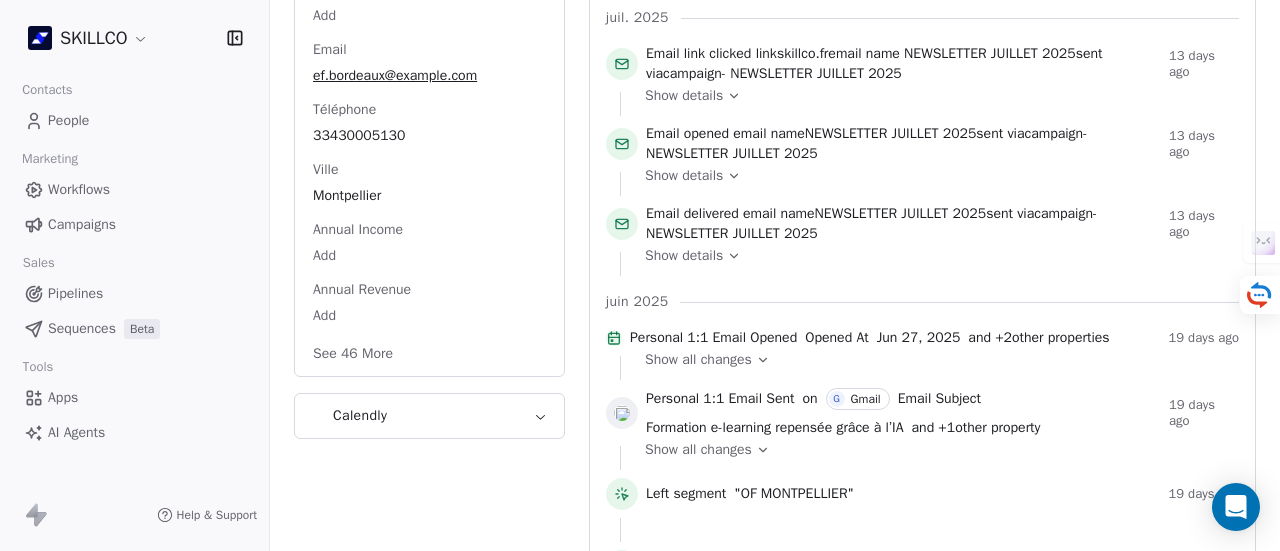 scroll, scrollTop: 178, scrollLeft: 0, axis: vertical 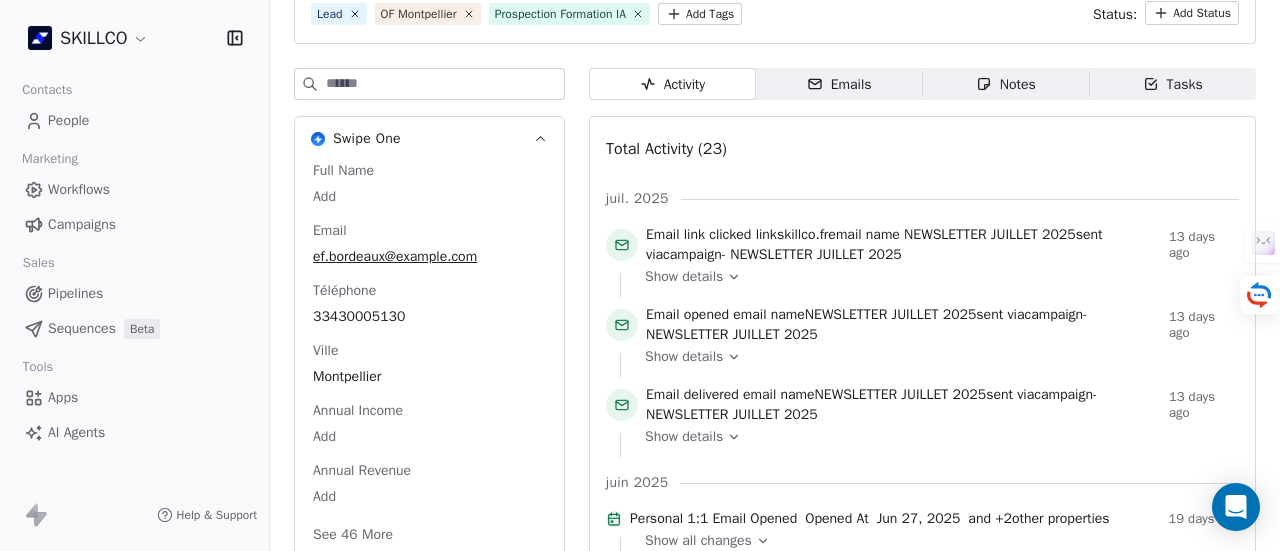 click on "Emails" at bounding box center [839, 84] 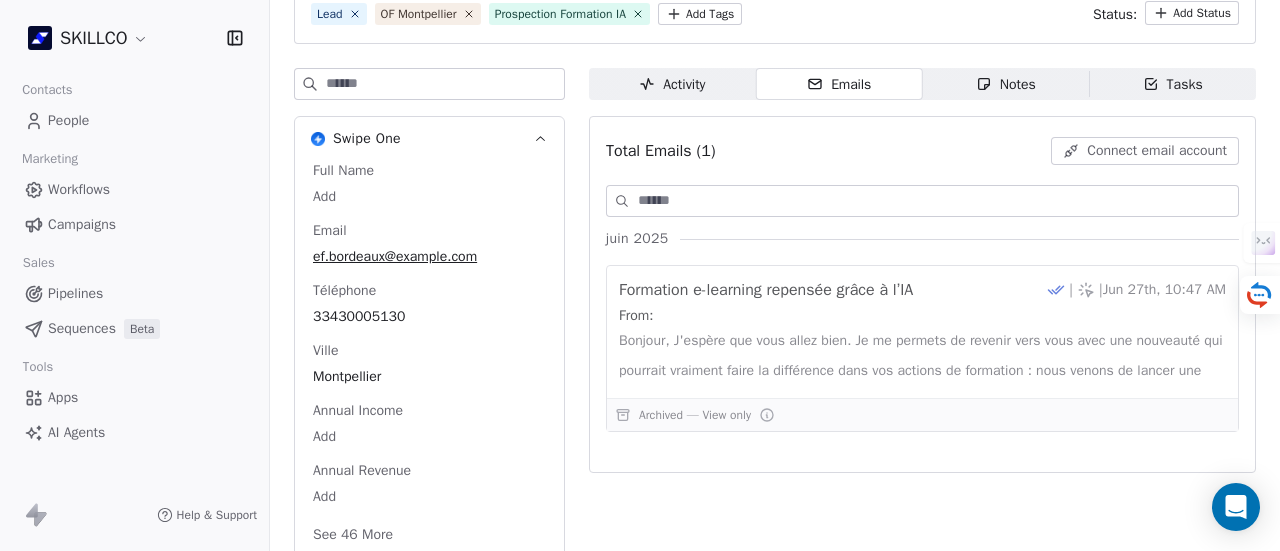 click on "Notes   Notes" at bounding box center [1006, 84] 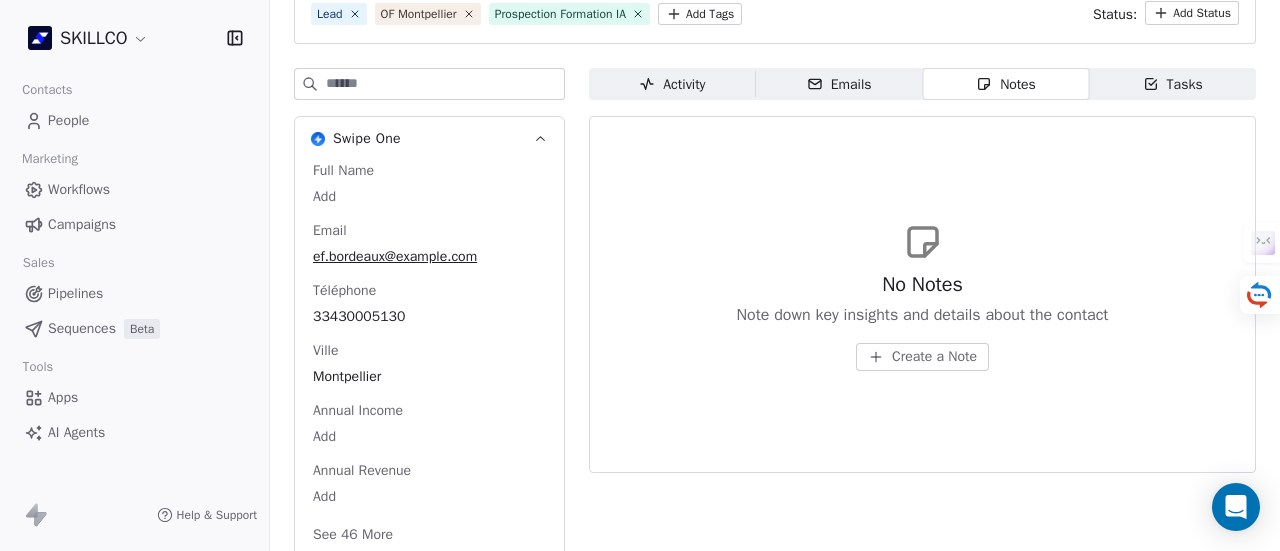 click on "Emails" at bounding box center [839, 84] 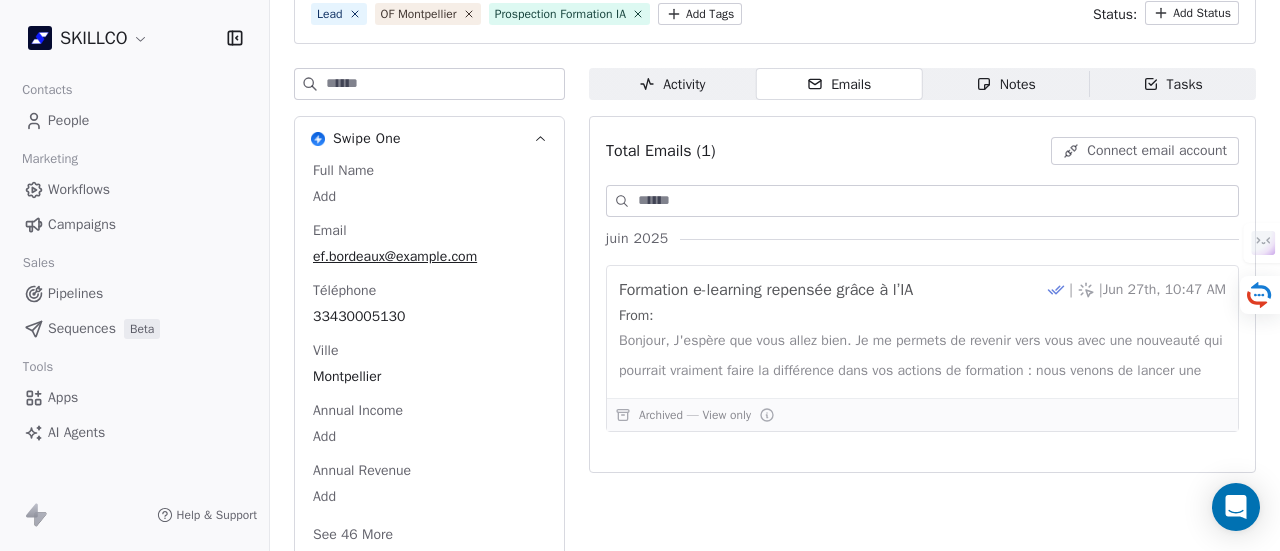 click on "Activity" at bounding box center (672, 84) 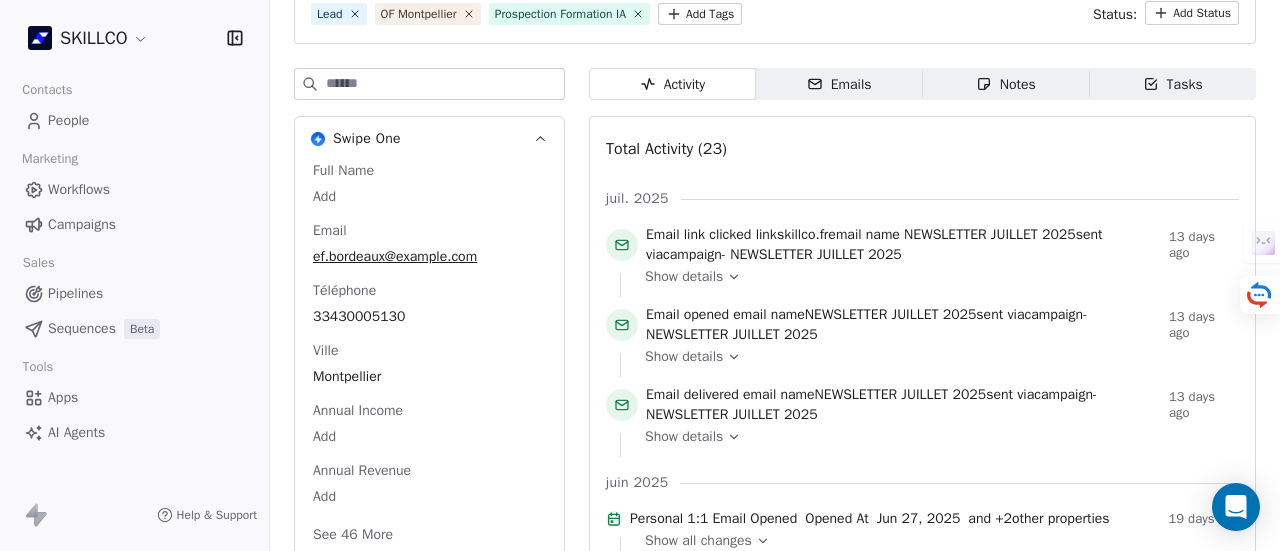 scroll, scrollTop: 0, scrollLeft: 0, axis: both 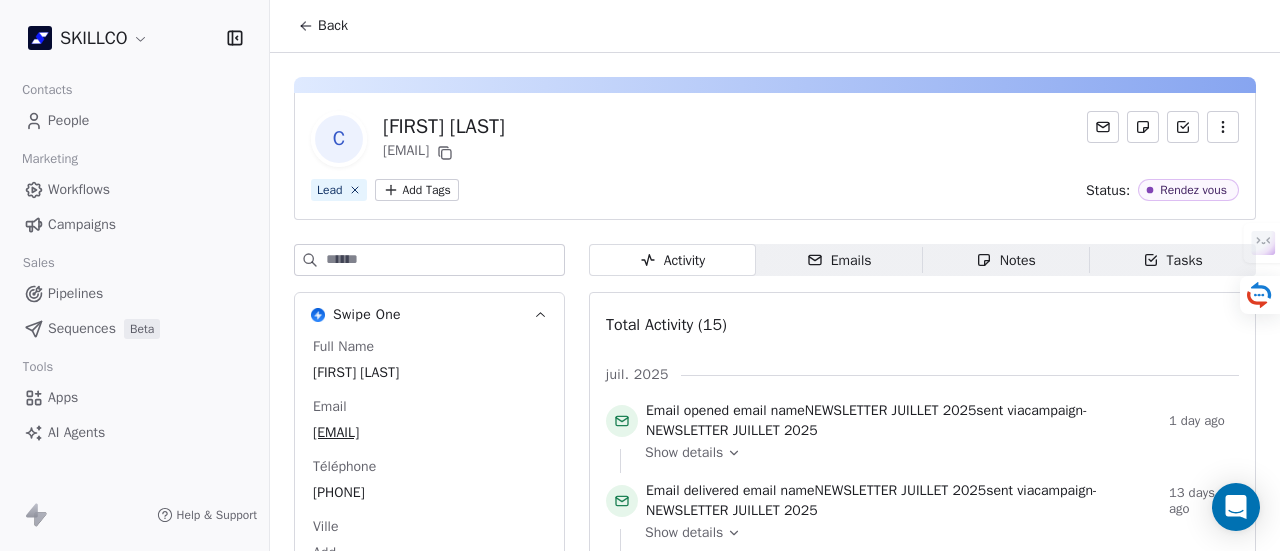 click on "SKILLCO Contacts People Marketing Workflows Campaigns Sales Pipelines Sequences Beta Tools Apps AI Agents Help & Support Back C [FIRST] [LAST] [EMAIL] Lead Add Tags Status: Rendez vous Swipe One Full Name [FIRST] [LAST] Email [EMAIL] Téléphone [PHONE] Ville Add Annual Income Add Annual Revenue Add See 46 More Calendly Activity Activity Emails Emails Notes Notes Tasks Tasks Total Activity (15) [MONTH] 2025 Email opened email name NEWSLETTER [MONTH] 2025 sent via campaign - NEWSLETTER [MONTH] 2025 1 day ago Show details Email delivered email name NEWSLETTER [MONTH] 2025 sent via campaign - NEWSLETTER [MONTH] 2025 13 days ago Show details [MONTH] 2025 added as Rendez vous by 22 days ago Full Name and 2 other properties updated by 22 days ago Show all changes Meeting Scheduled on C Calendly Meeting Name RDV DEMO - SKILLCO and + 4 other properties 22 days ago Show all changes N [FIRST] [LAST] added a note - N" at bounding box center [640, 275] 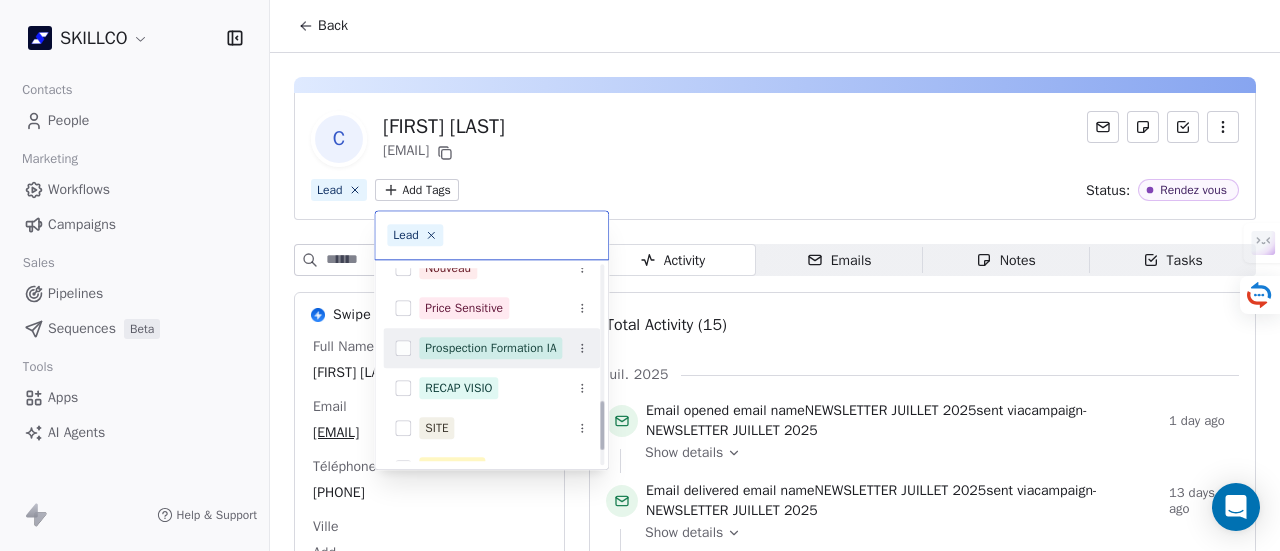 scroll, scrollTop: 541, scrollLeft: 0, axis: vertical 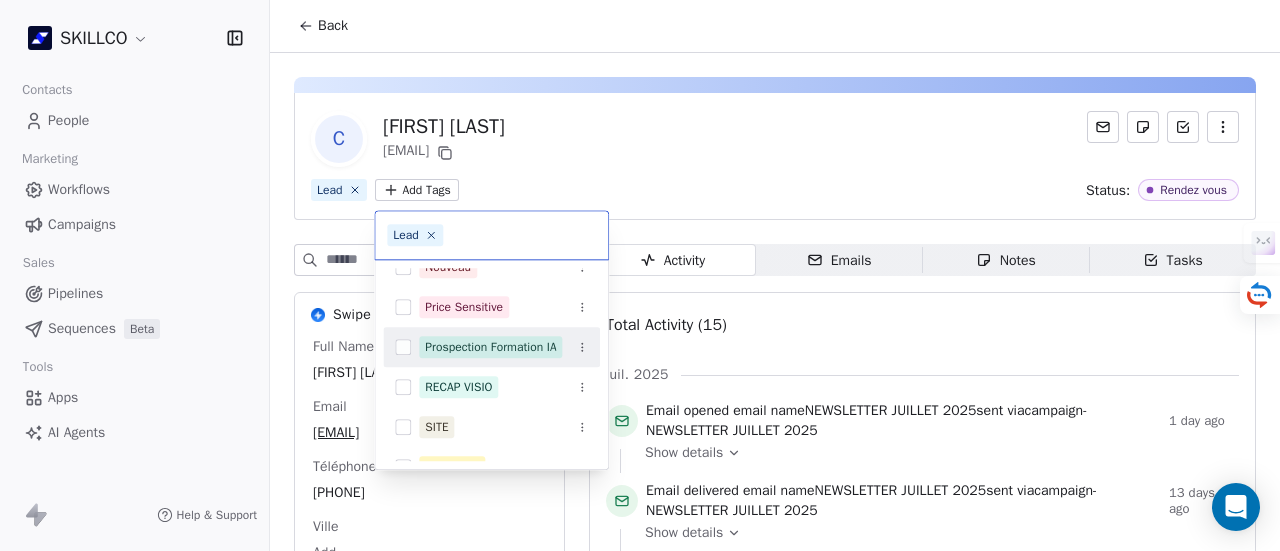 click on "SKILLCO Contacts People Marketing Workflows Campaigns Sales Pipelines Sequences Beta Tools Apps AI Agents Help & Support Back C [FIRST] [LAST] [EMAIL] Lead Add Tags Status: Rendez vous Swipe One Full Name [FIRST] [LAST] Email [EMAIL] Téléphone [PHONE] Ville Add Annual Income Add Annual Revenue Add See 46 More Calendly Activity Activity Emails Emails Notes Notes Tasks Tasks Total Activity (15) [MONTH] 2025 Email opened email name NEWSLETTER [MONTH] 2025 sent via campaign - NEWSLETTER [MONTH] 2025 1 day ago Show details Email delivered email name NEWSLETTER [MONTH] 2025 sent via campaign - NEWSLETTER [MONTH] 2025 13 days ago Show details [MONTH] 2025 added as Rendez vous by 22 days ago Full Name and 2 other properties updated by 22 days ago Show all changes Meeting Scheduled on C Calendly Meeting Name RDV DEMO - SKILLCO and + 4 other properties 22 days ago Show all changes N [FIRST] [LAST] added a note - N" at bounding box center [640, 275] 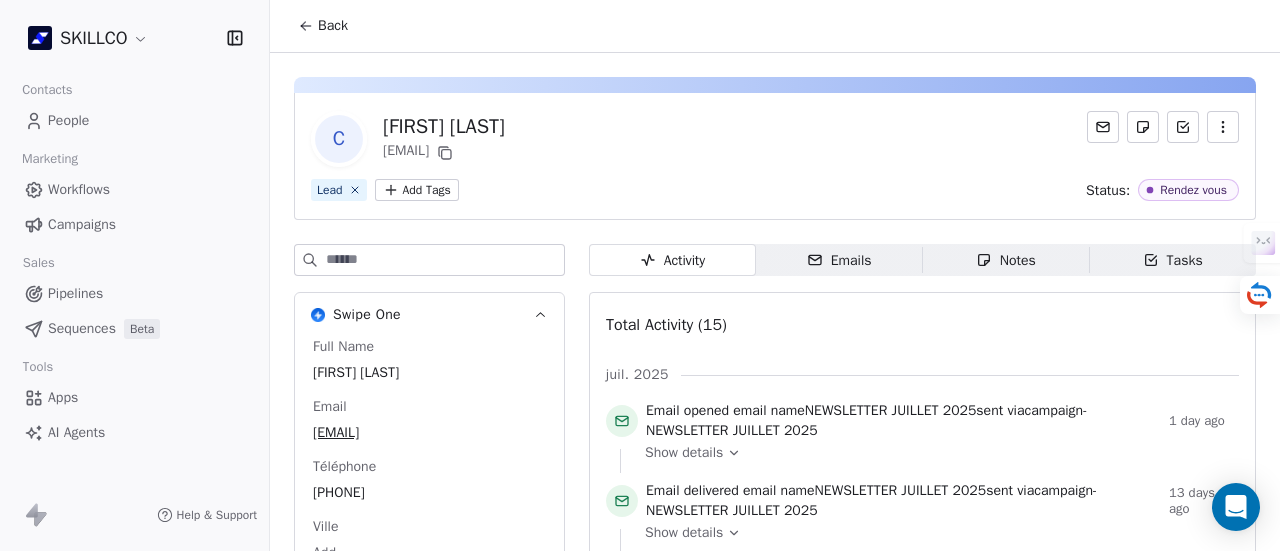 click on "Emails Emails" at bounding box center [839, 260] 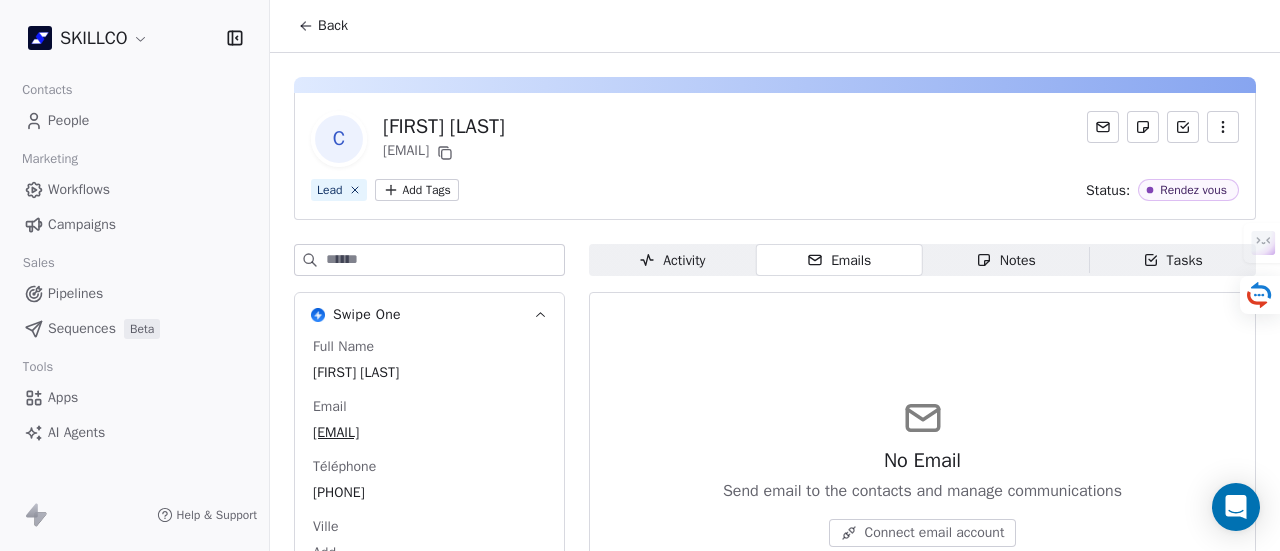 click on "Notes" at bounding box center [1006, 260] 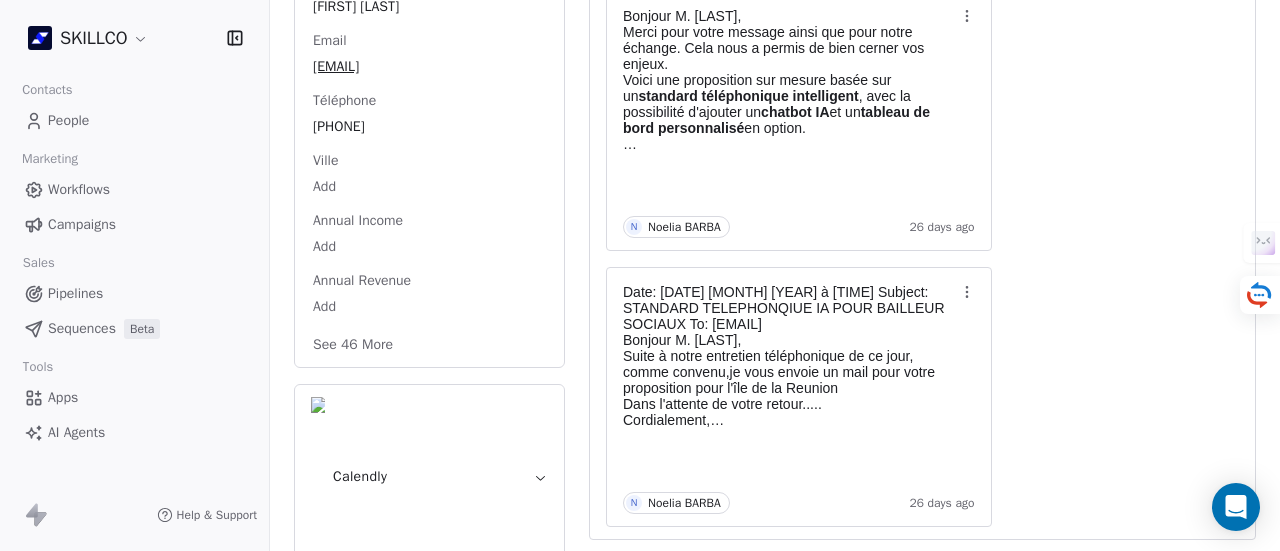 scroll, scrollTop: 0, scrollLeft: 0, axis: both 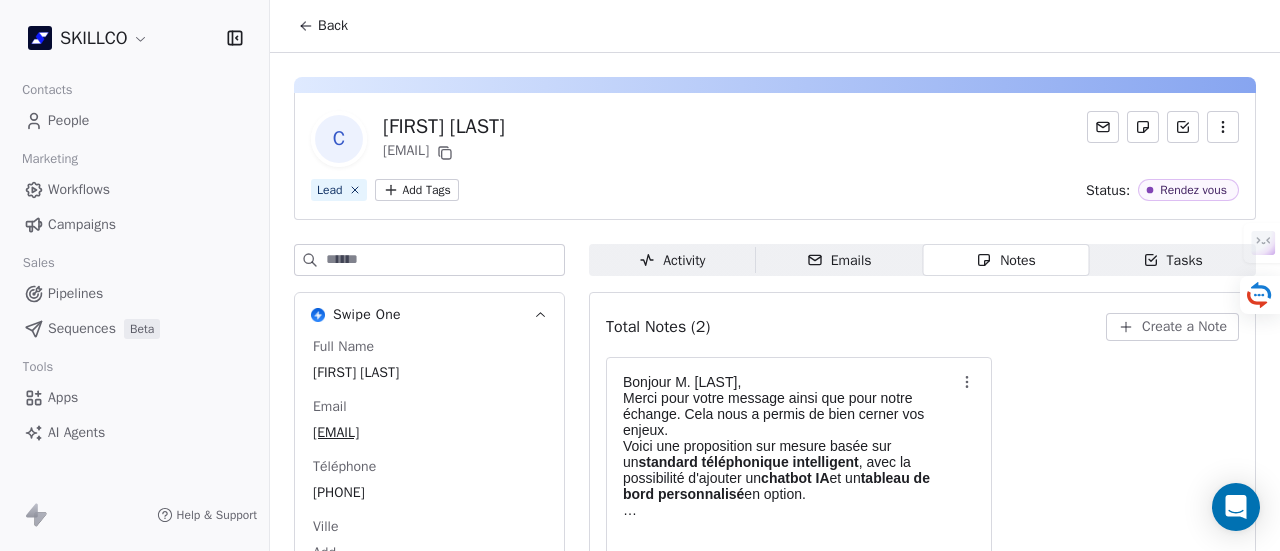click on "Back" at bounding box center (323, 26) 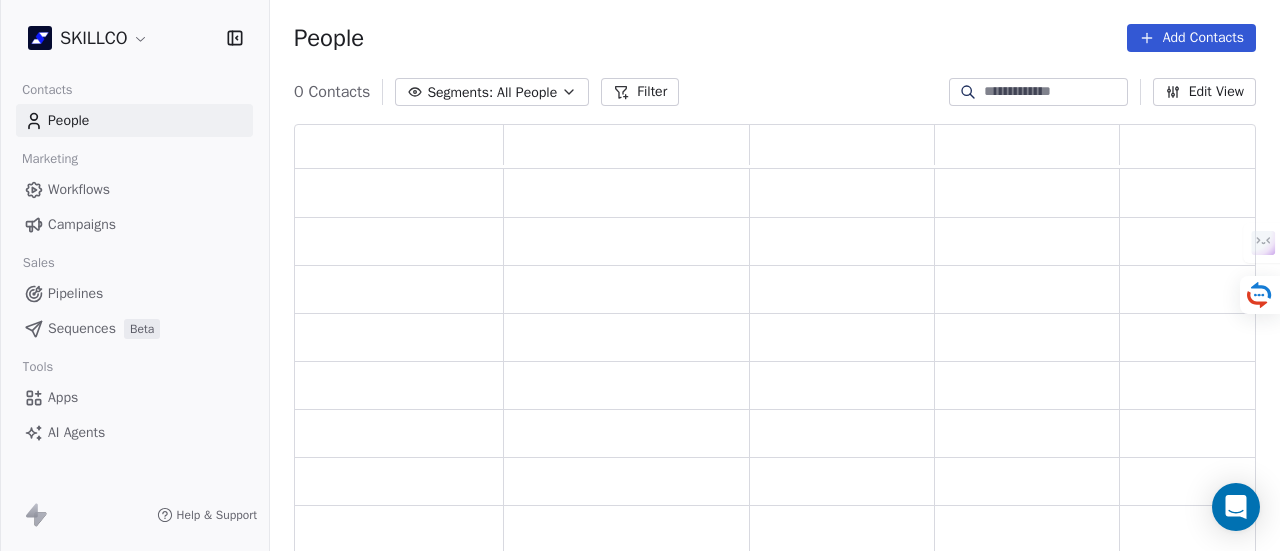 scroll, scrollTop: 16, scrollLeft: 16, axis: both 